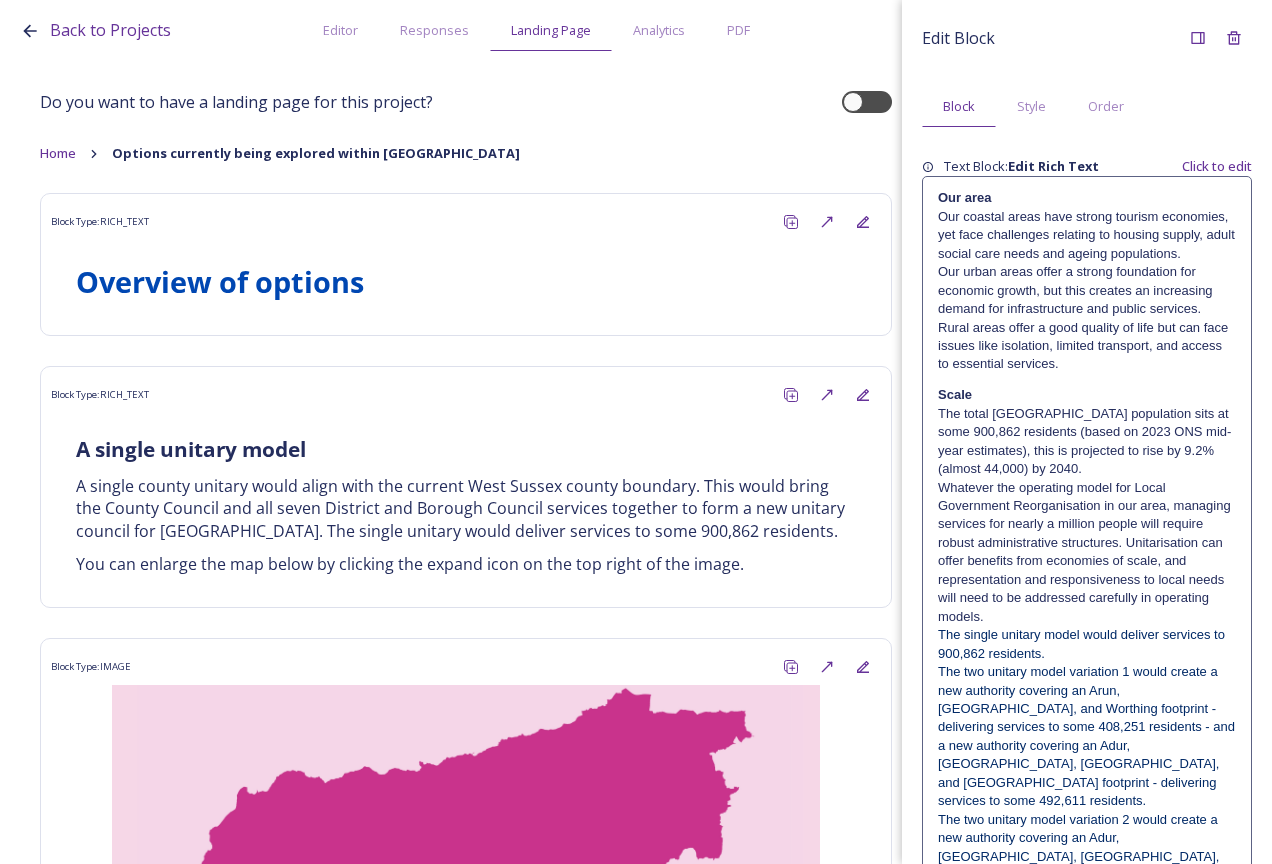scroll, scrollTop: 0, scrollLeft: 0, axis: both 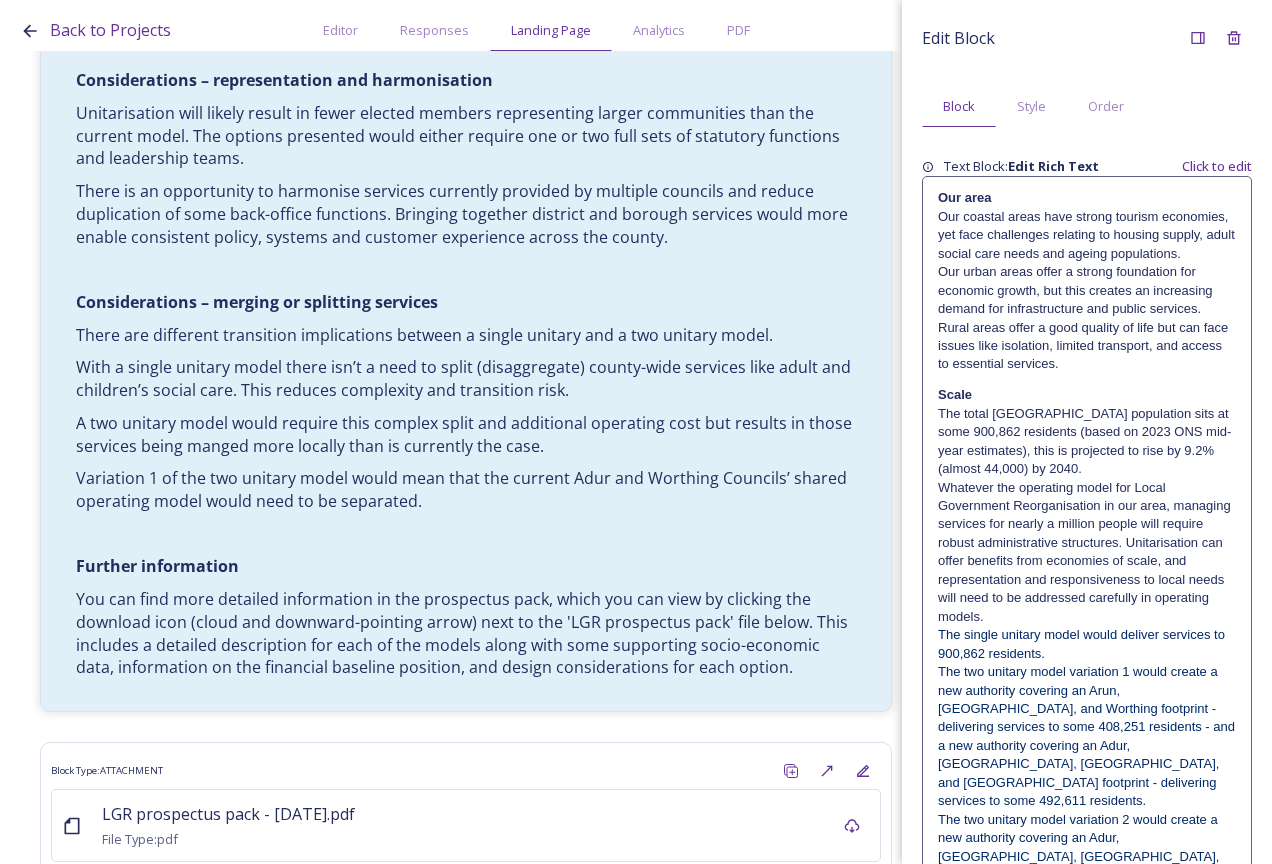 click on "The single unitary model would deliver services to 900,862 residents." at bounding box center (1083, 643) 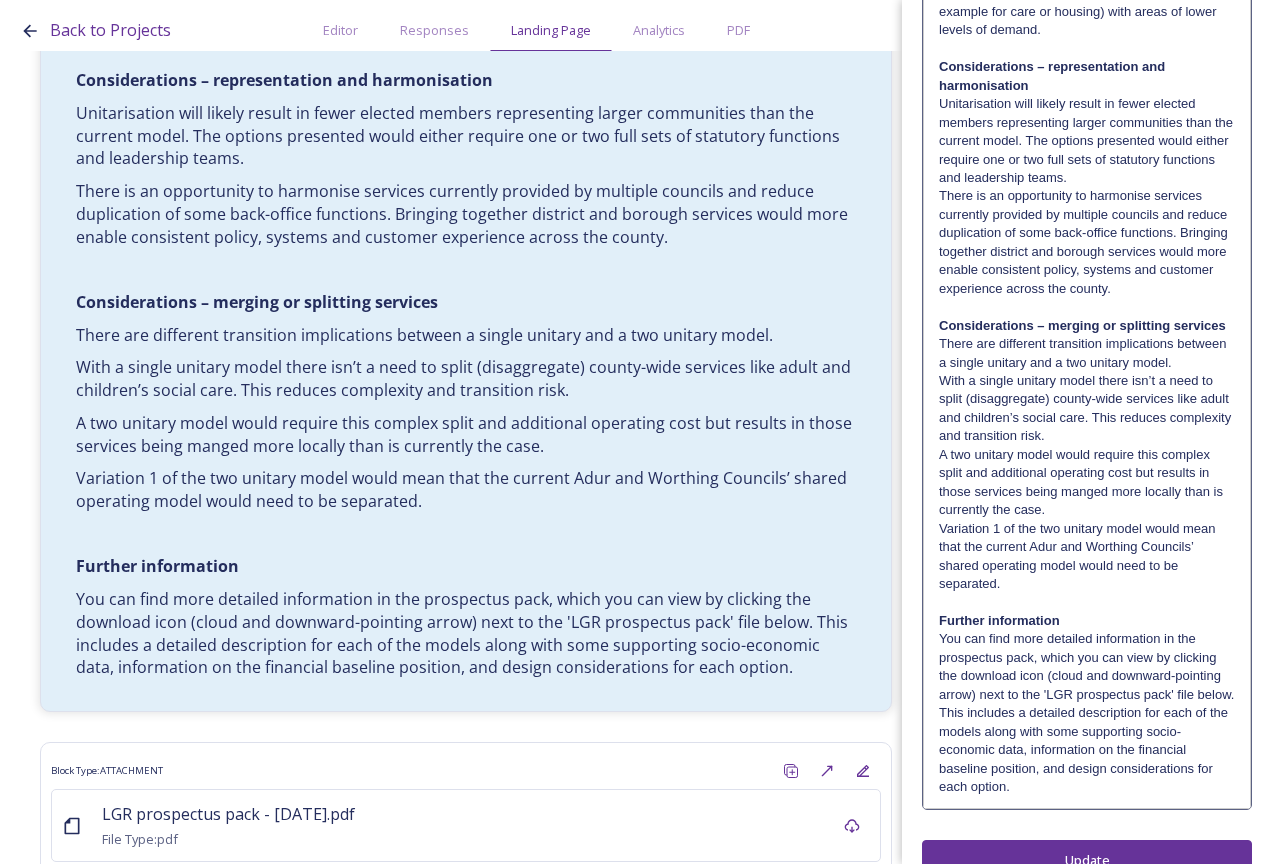 scroll, scrollTop: 1269, scrollLeft: 0, axis: vertical 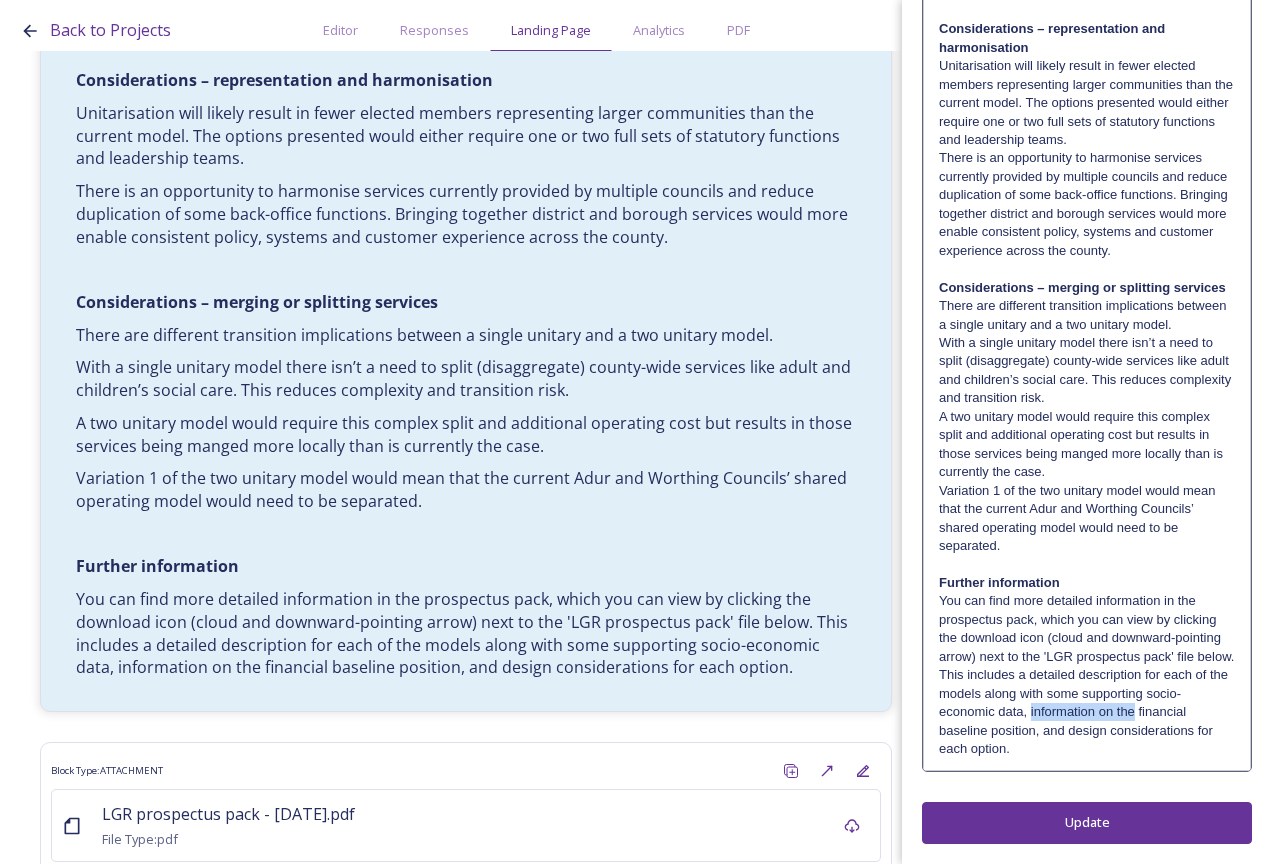 drag, startPoint x: 1042, startPoint y: 727, endPoint x: 939, endPoint y: 726, distance: 103.00485 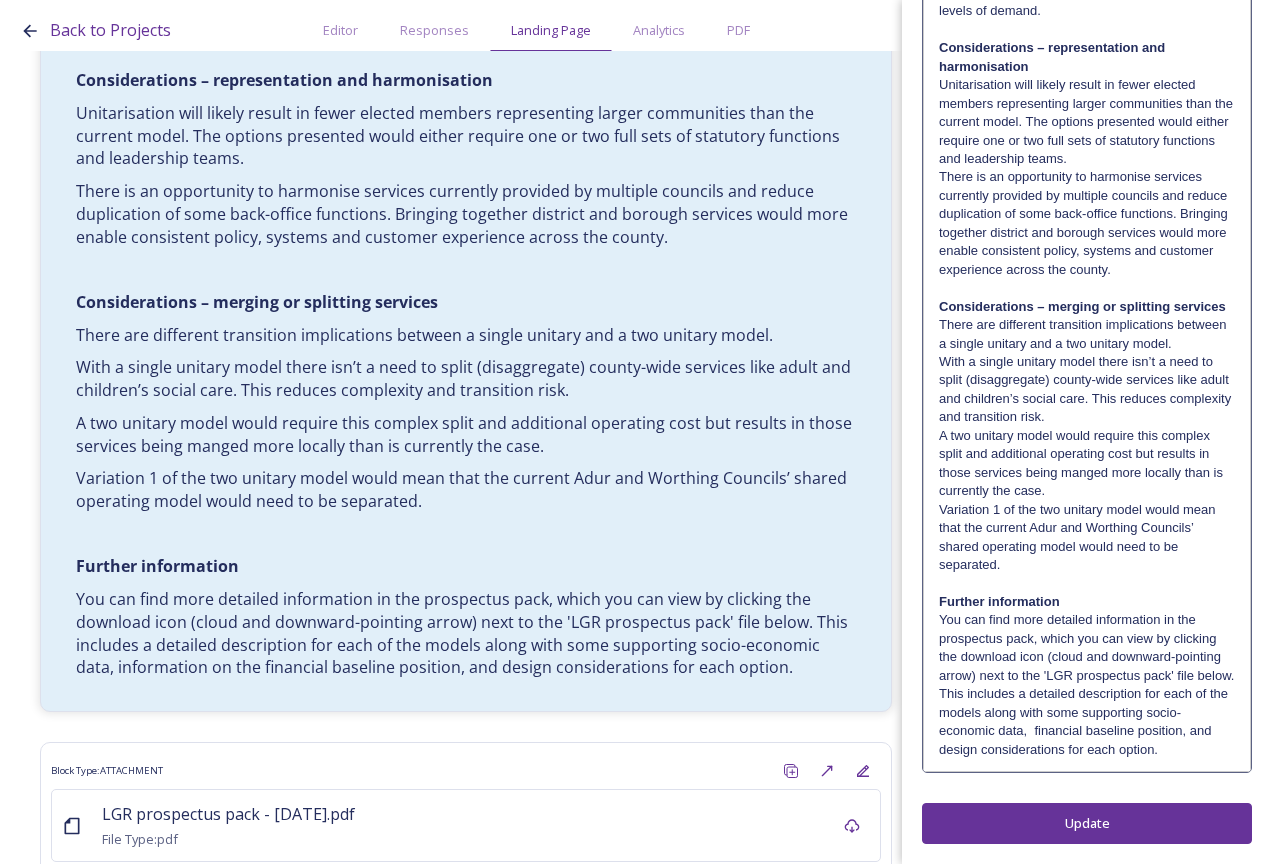 type 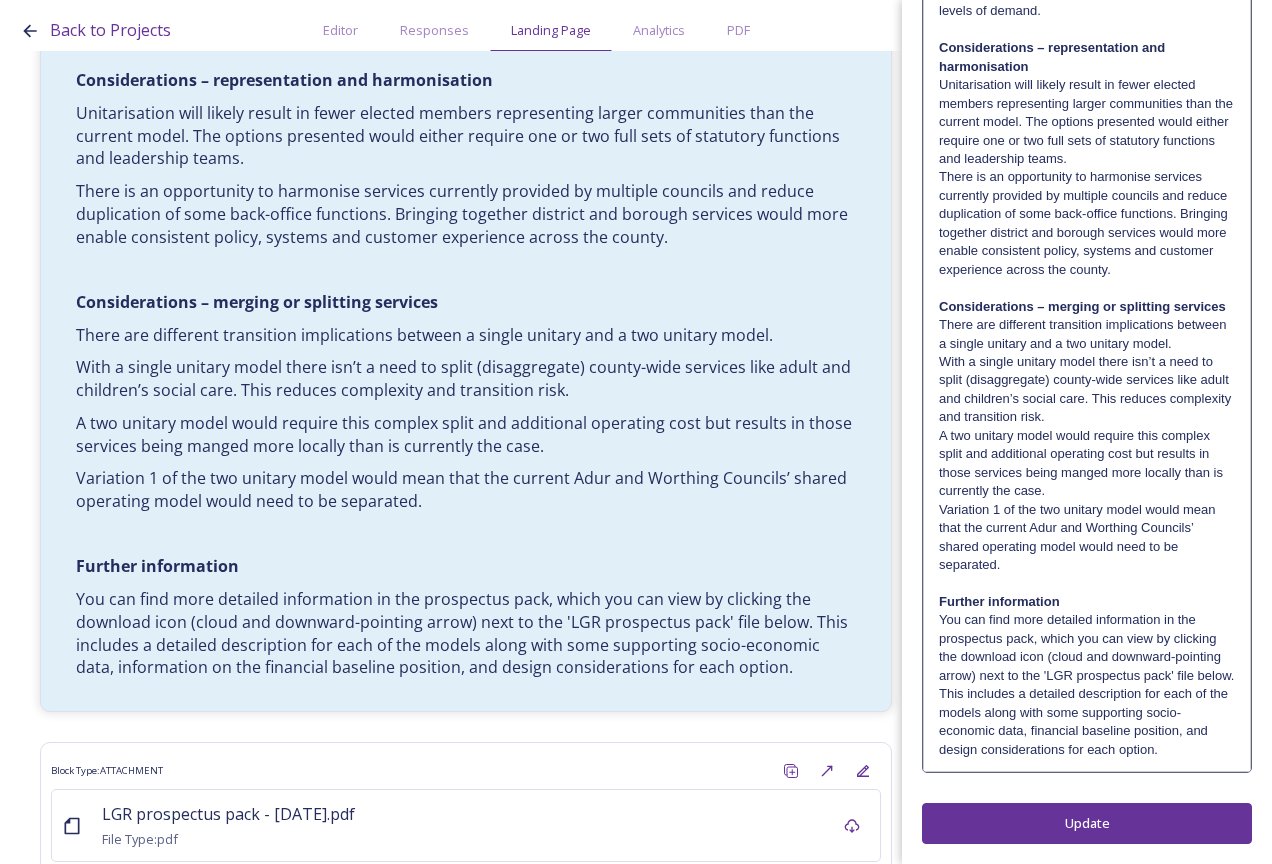 click on "Our area  Our coastal areas have strong tourism economies, yet face challenges relating to housing supply, adult social care needs and ageing populations.  Our urban areas offer a strong foundation for economic growth, but this creates an increasing demand for infrastructure and public services.   Rural areas offer a good quality of life but can face issues like isolation, limited transport, and access to essential services.   Scale The total [GEOGRAPHIC_DATA] population sits at some 900,862 residents (based on 2023 ONS mid-year estimates), this is projected to rise by 9.2% (almost 44,000) by 2040. Whatever the operating model for Local Government Reorganisation in our area, managing services for nearly a million people will require robust administrative structures. Unitarisation can offer benefits from economies of scale, and representation and responsiveness to local needs will need to be addressed carefully in operating models.  The single unitary model would deliver services to 900,862 residents." at bounding box center (1087, -106) 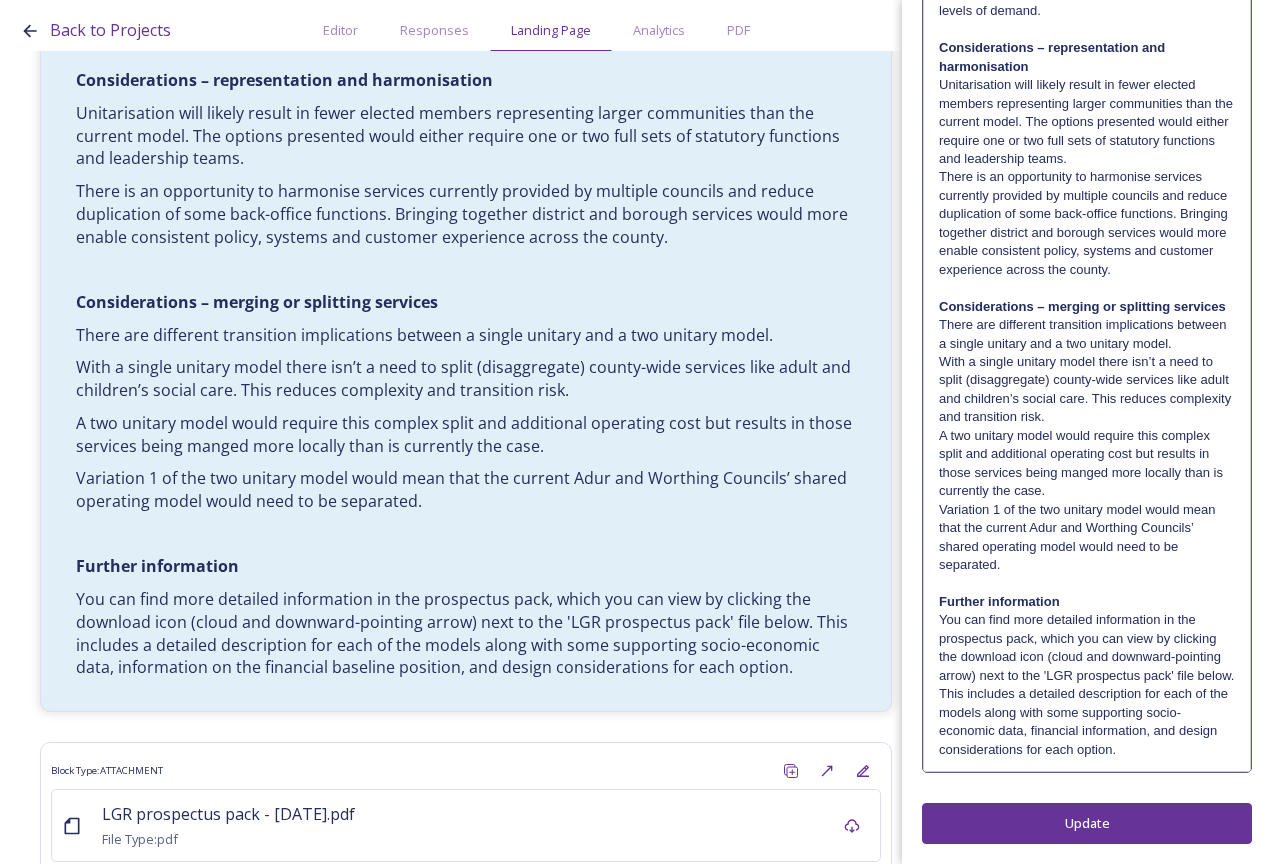 click on "Edit Block Block Style Order                                                                                                                                                                           Our area  Our coastal areas have strong tourism economies, yet face challenges relating to housing supply, adult social care needs and ageing populations.  Our urban areas offer a strong foundation for economic growth, but this creates an increasing demand for infrastructure and public services.   Rural areas offer a good quality of life but can face issues like isolation, limited transport, and access to essential services.   Scale The total [GEOGRAPHIC_DATA] population sits at some 900,862 residents (based on 2023 ONS mid-year estimates), this is projected to rise by 9.2% (almost 44,000) by 2040. The single unitary model would deliver services to 900,862 residents.     Considerations – transition   Considerations – representation and harmonisation     Considerations – merging or splitting services" at bounding box center (1087, -184) 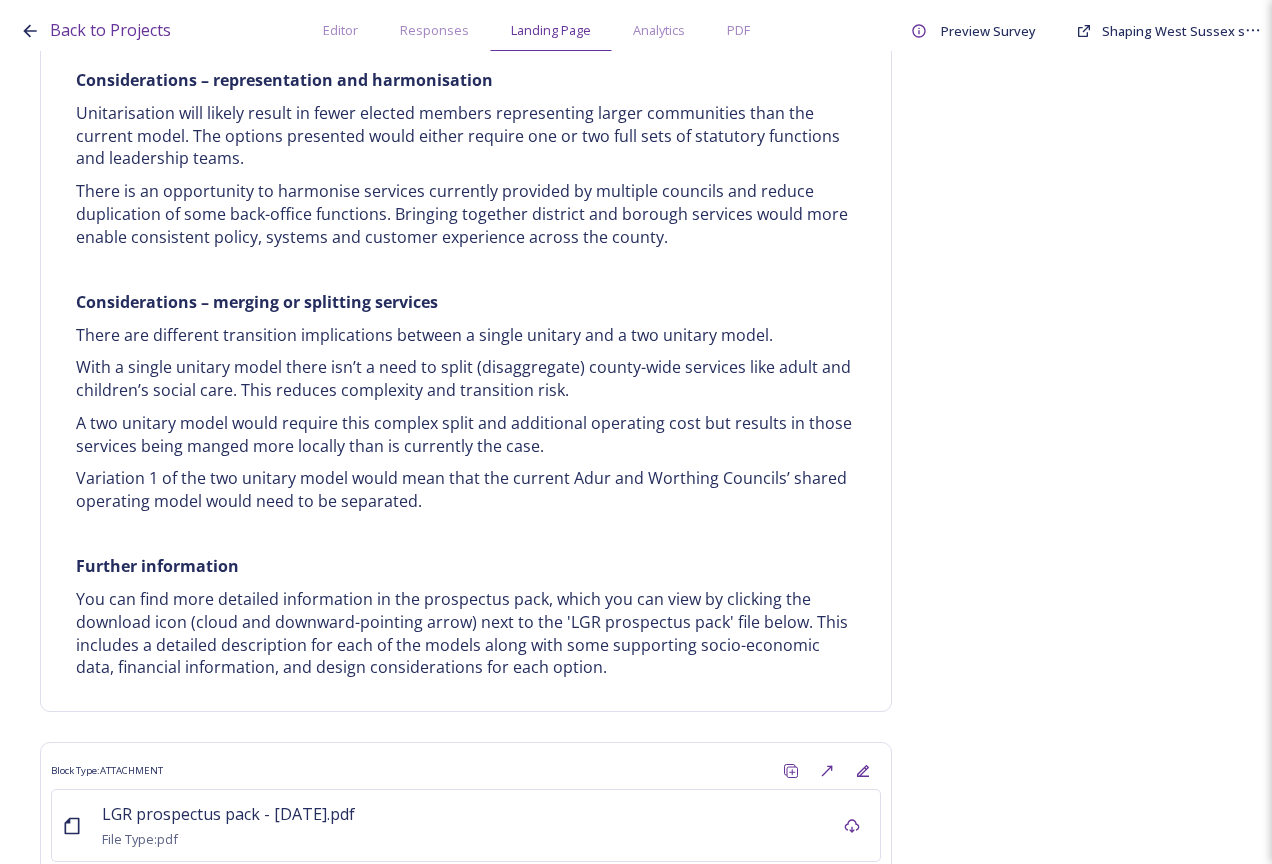 click on "Back to Projects Editor Responses Landing Page Analytics PDF Preview Survey Shaping [GEOGRAPHIC_DATA] survey Do you want to have a landing page for this project? Home Options currently being explored within [GEOGRAPHIC_DATA] Block Type:  RICH_TEXT Overview of options Block Type:  RICH_TEXT A single unitary model   A single county unitary would align with the current [GEOGRAPHIC_DATA] boundary. This would bring the County Council and all seven District and Borough Council services together to form a new unitary council for [GEOGRAPHIC_DATA]. The single unitary would deliver services to some 900,862 residents. You can enlarge the map below by clicking the expand icon on the top right of the image. Block Type:  IMAGE A single unitary model covering the complete West Sussex footprint in dark pink. Block Type:  RICH_TEXT A two unitary model – variation 1 One unitary combining Arun, [GEOGRAPHIC_DATA] and Worthing footprints and one unitary combining Adur, [GEOGRAPHIC_DATA], [GEOGRAPHIC_DATA], and Mid-Sussex footprints. Block Type:  IMAGE Block Type:" at bounding box center (636, 432) 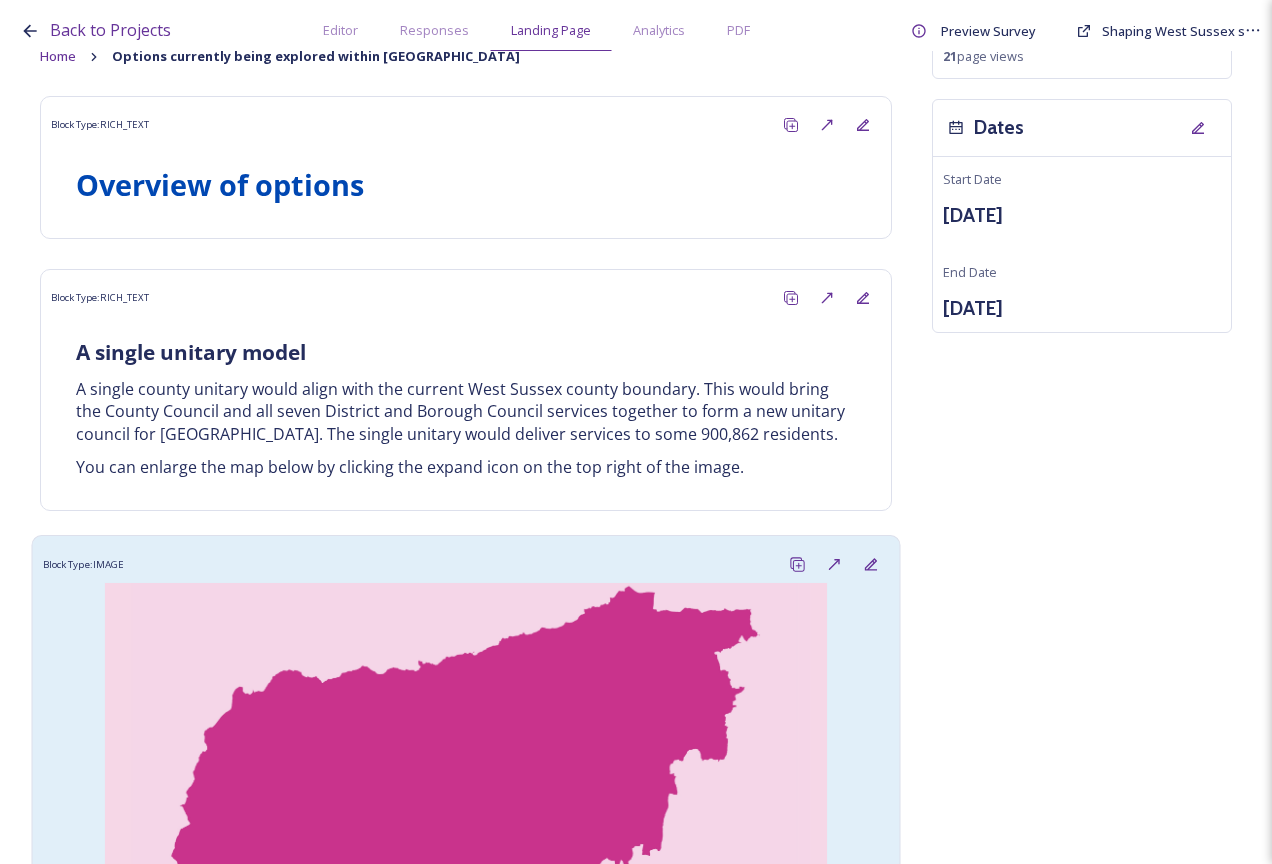 scroll, scrollTop: 0, scrollLeft: 0, axis: both 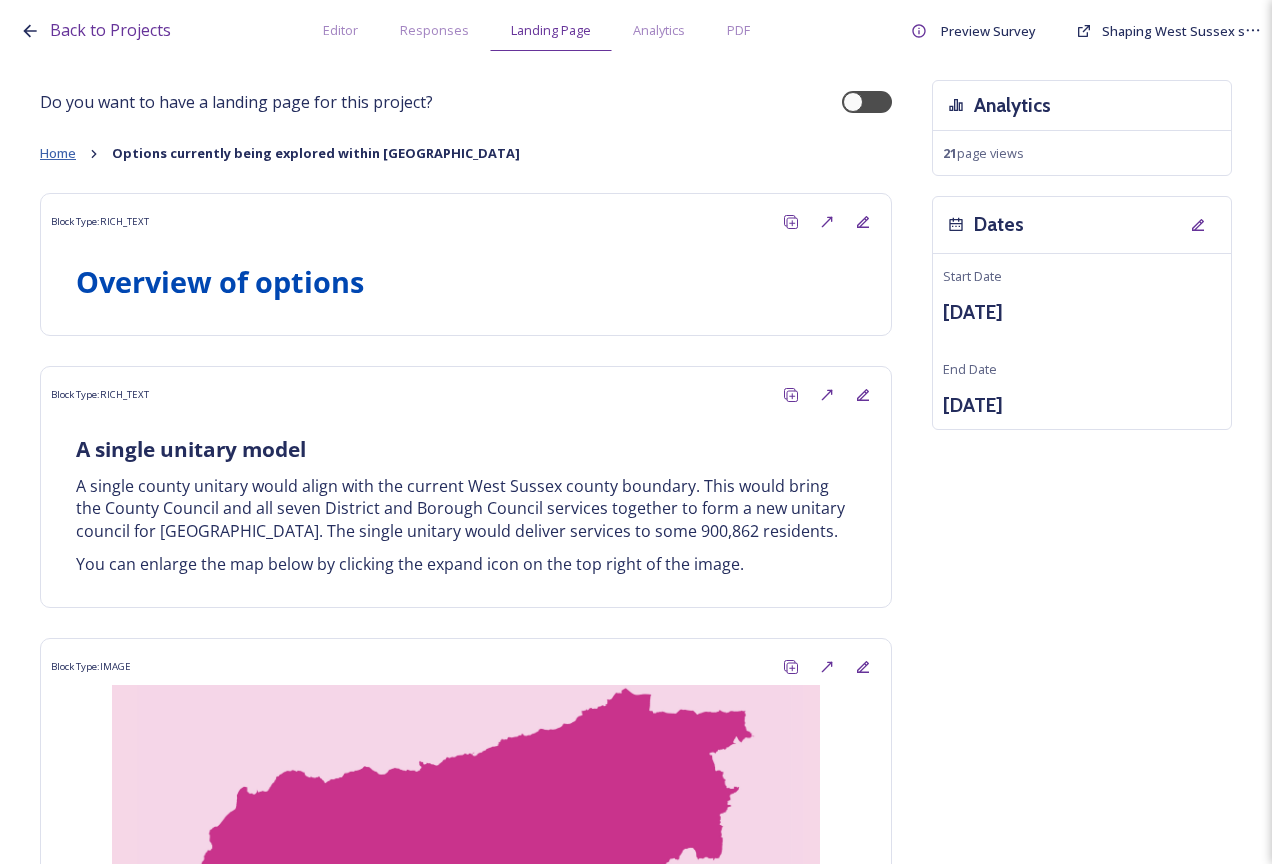 click on "Home" at bounding box center [58, 153] 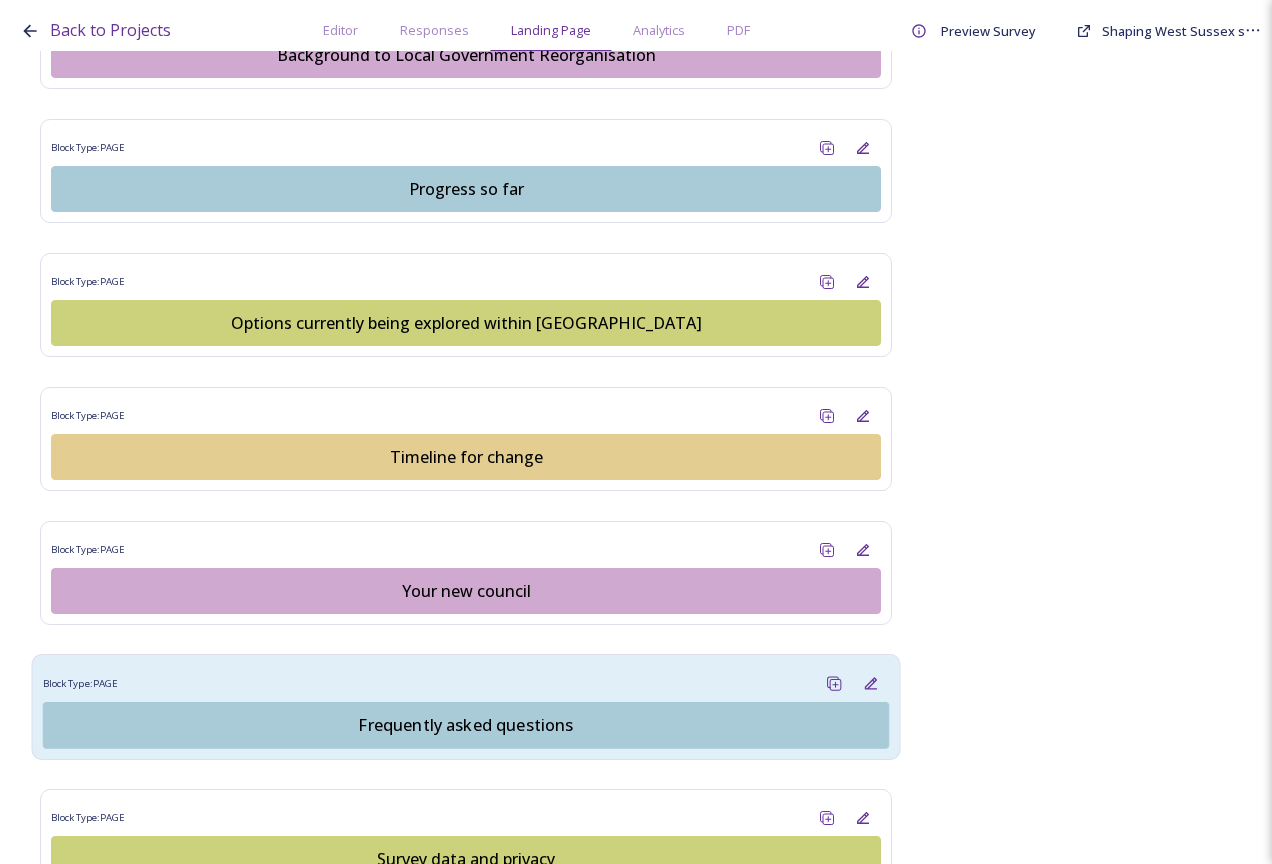 scroll, scrollTop: 1599, scrollLeft: 0, axis: vertical 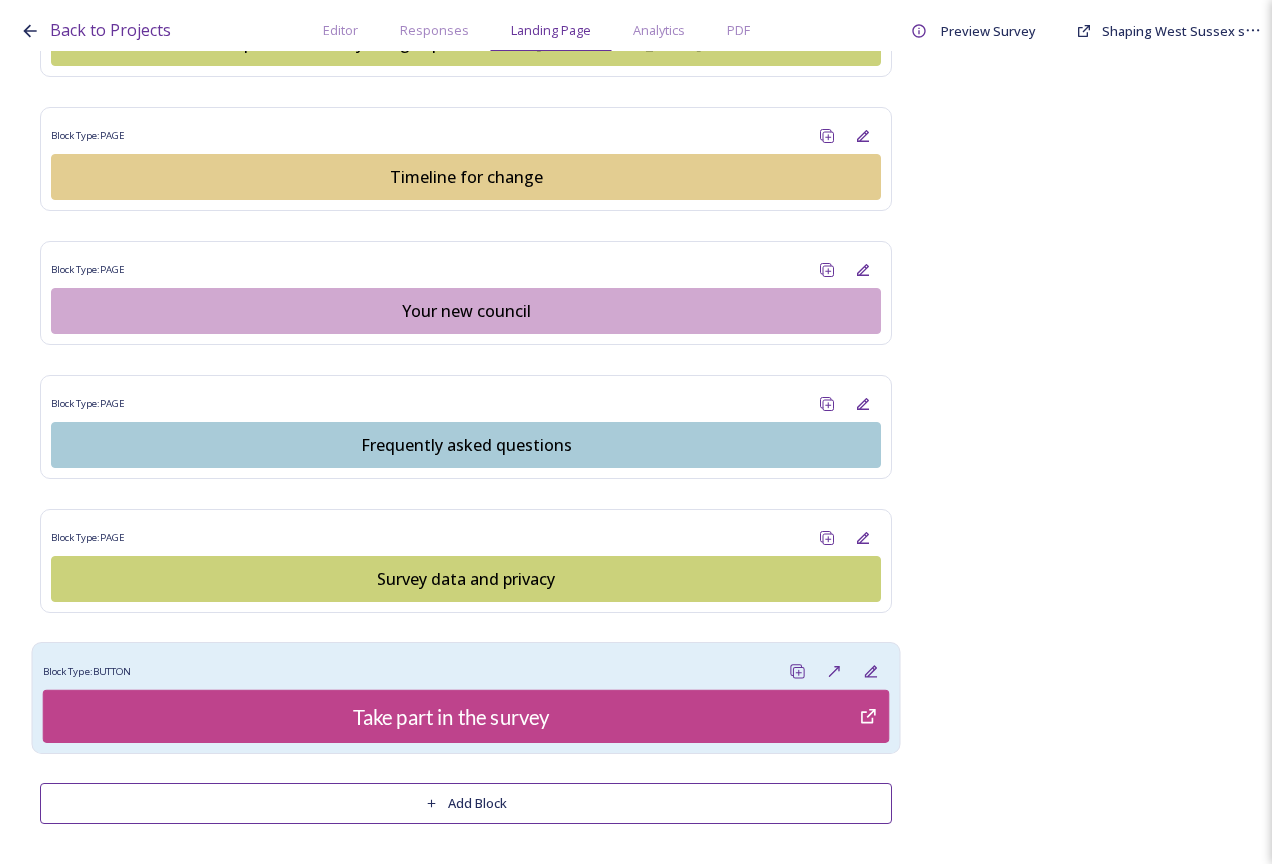 click on "Block Type:  BUTTON" at bounding box center (466, 671) 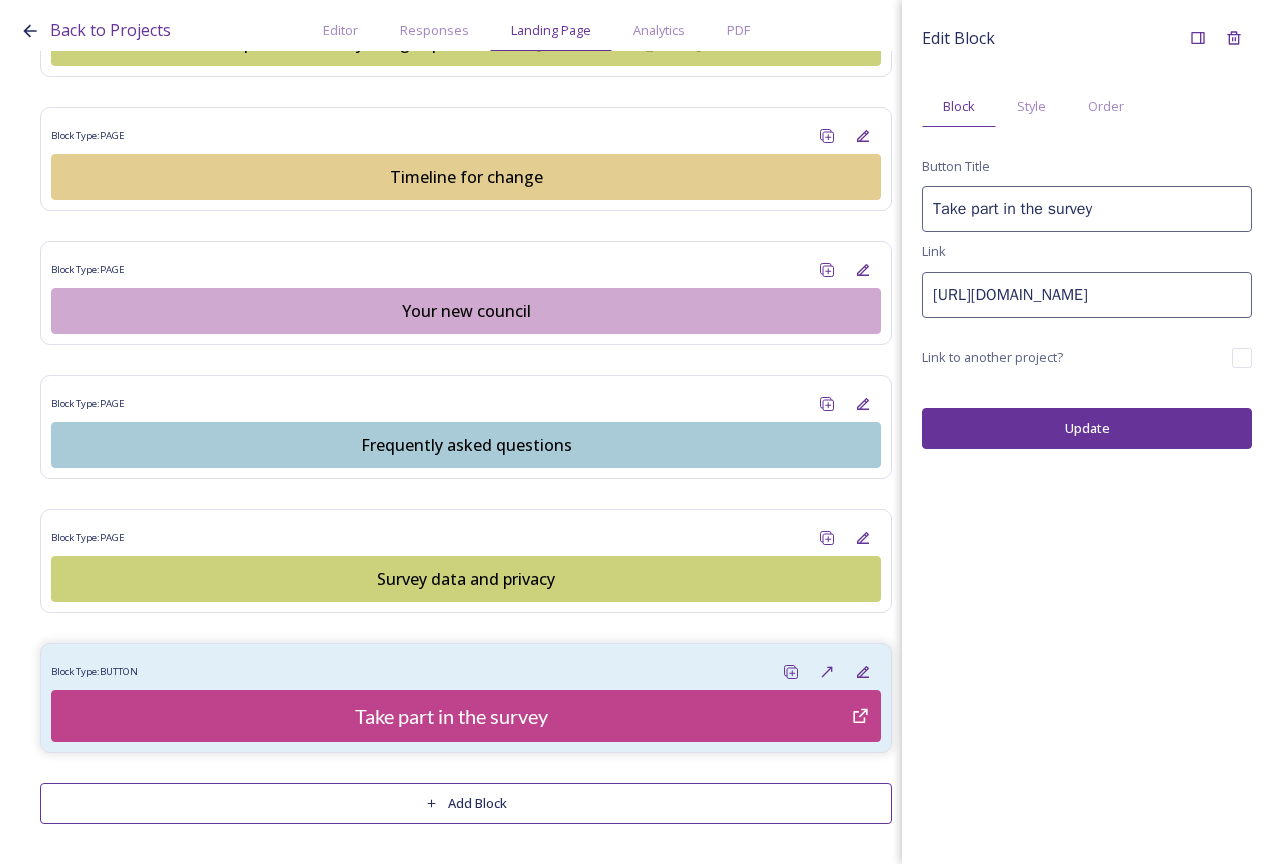 click on "[URL][DOMAIN_NAME]" at bounding box center [1087, 295] 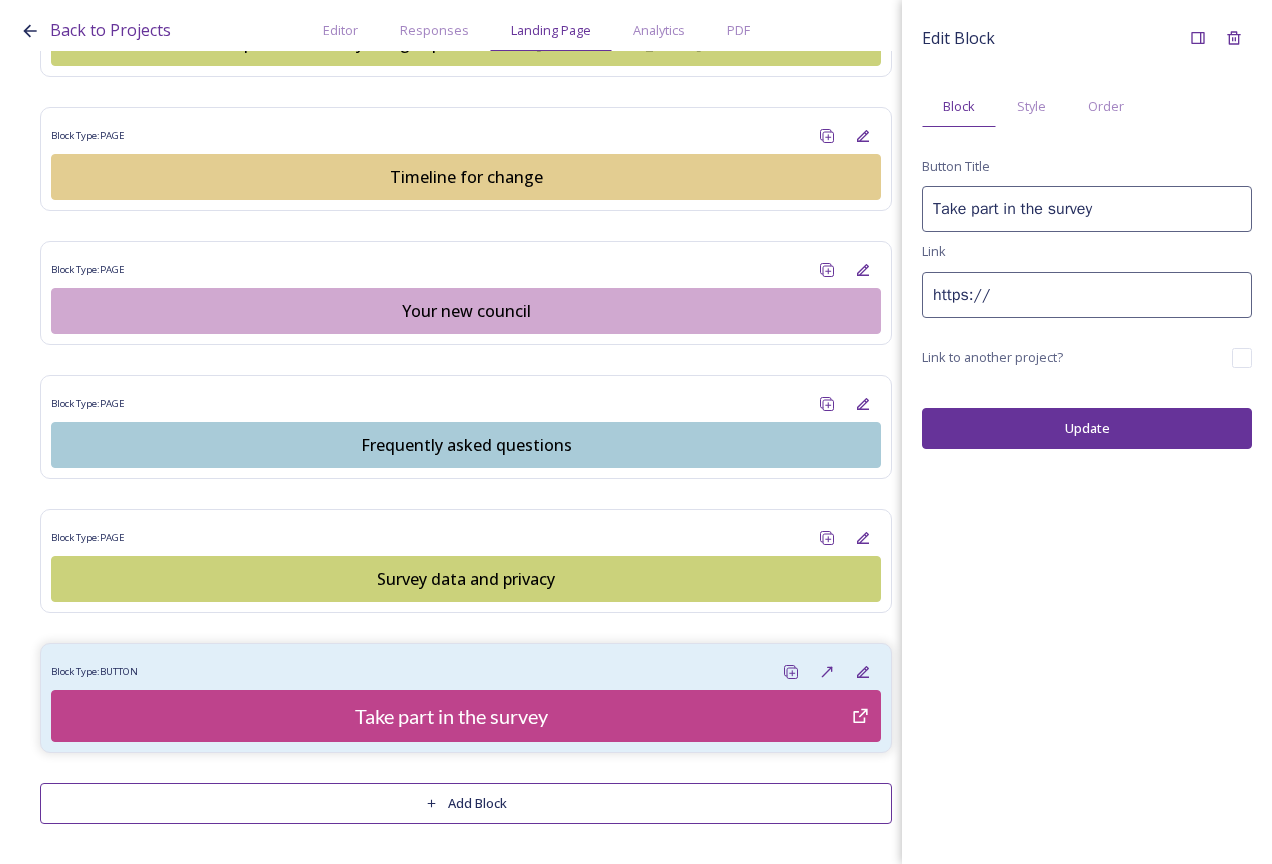 paste on "[URL][DOMAIN_NAME]" 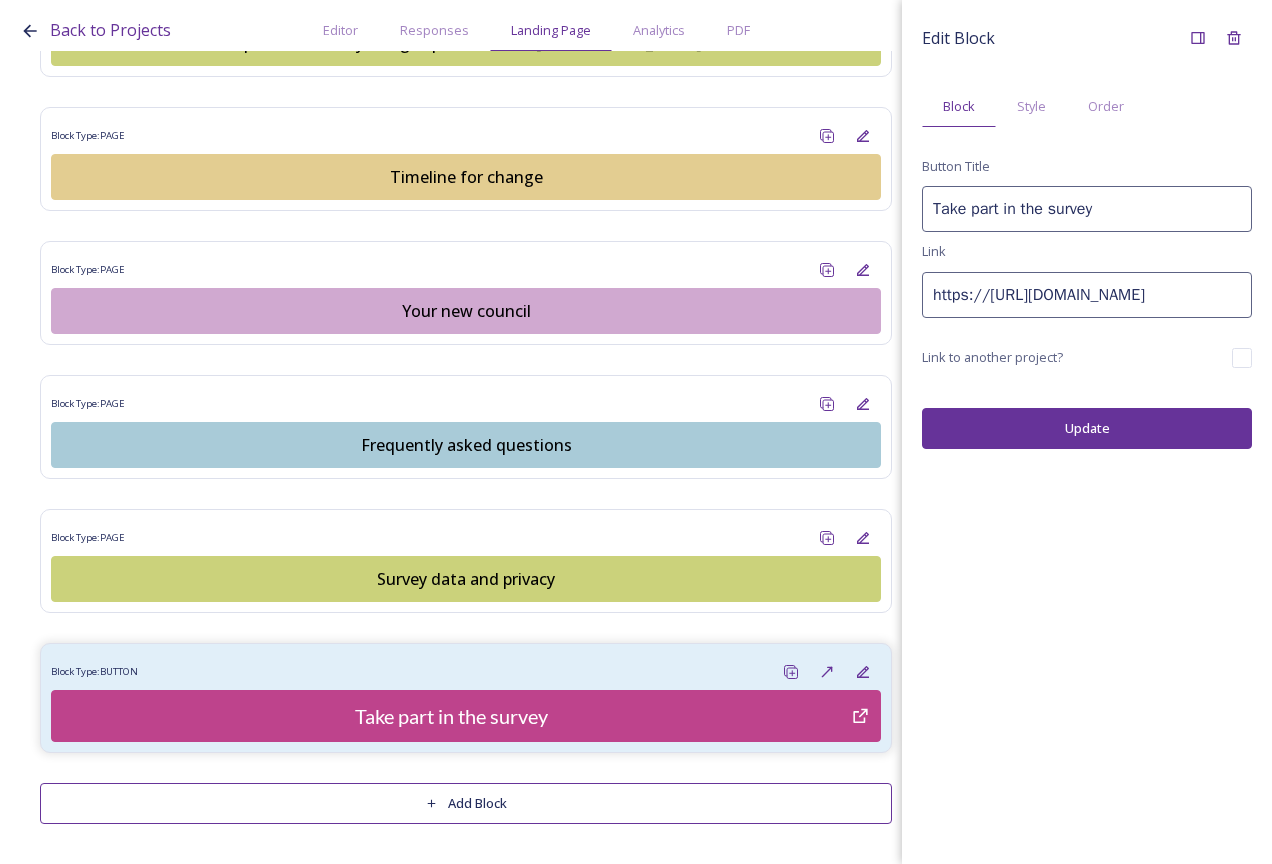 scroll, scrollTop: 0, scrollLeft: 409, axis: horizontal 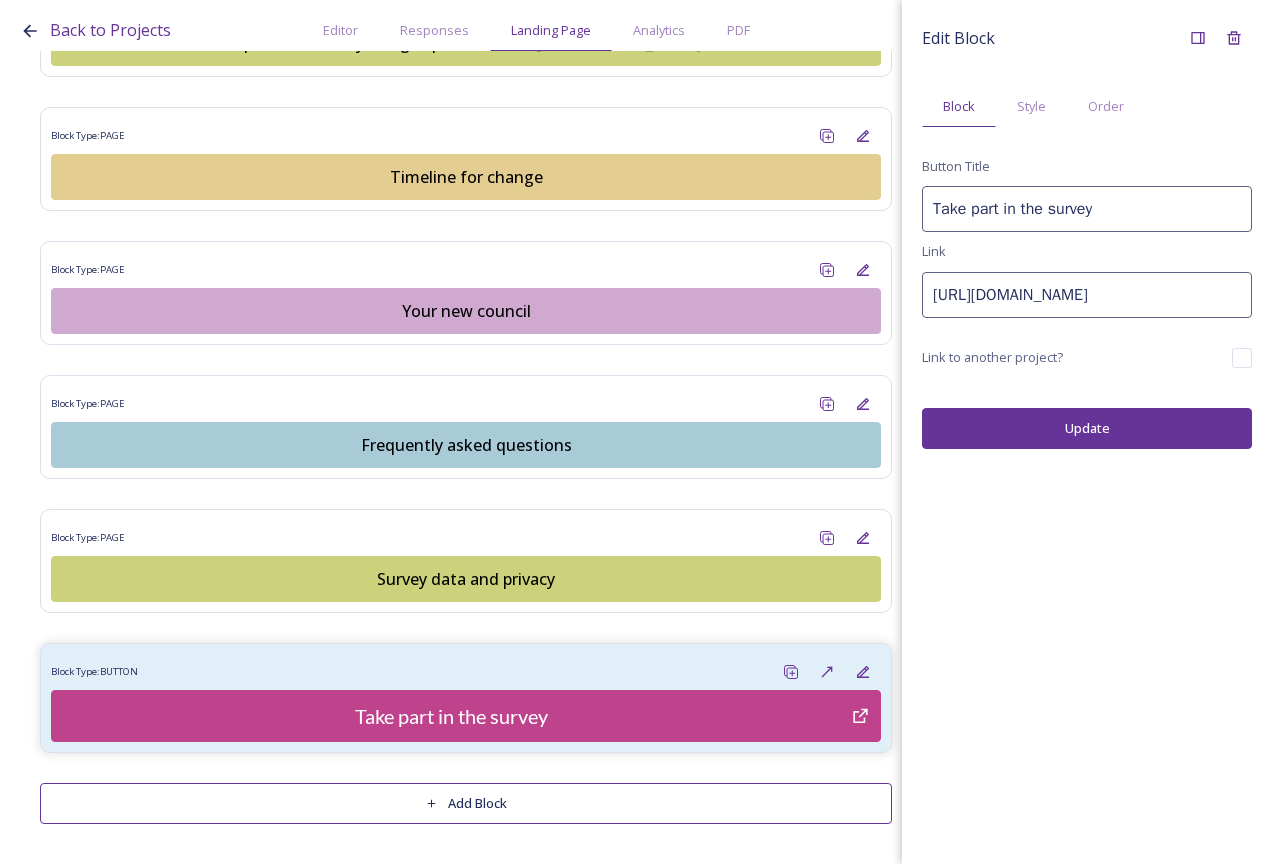 drag, startPoint x: 989, startPoint y: 300, endPoint x: 1275, endPoint y: 277, distance: 286.92334 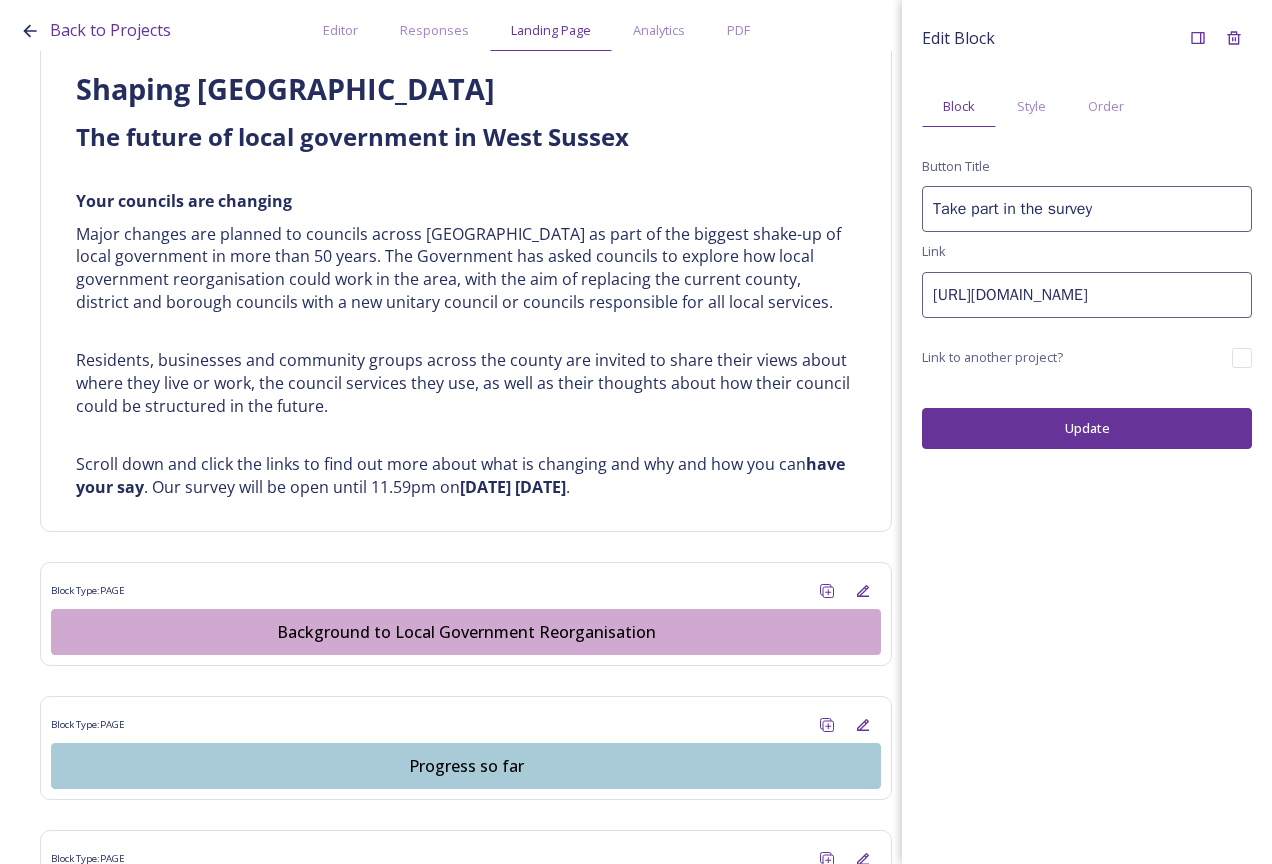 scroll, scrollTop: 799, scrollLeft: 0, axis: vertical 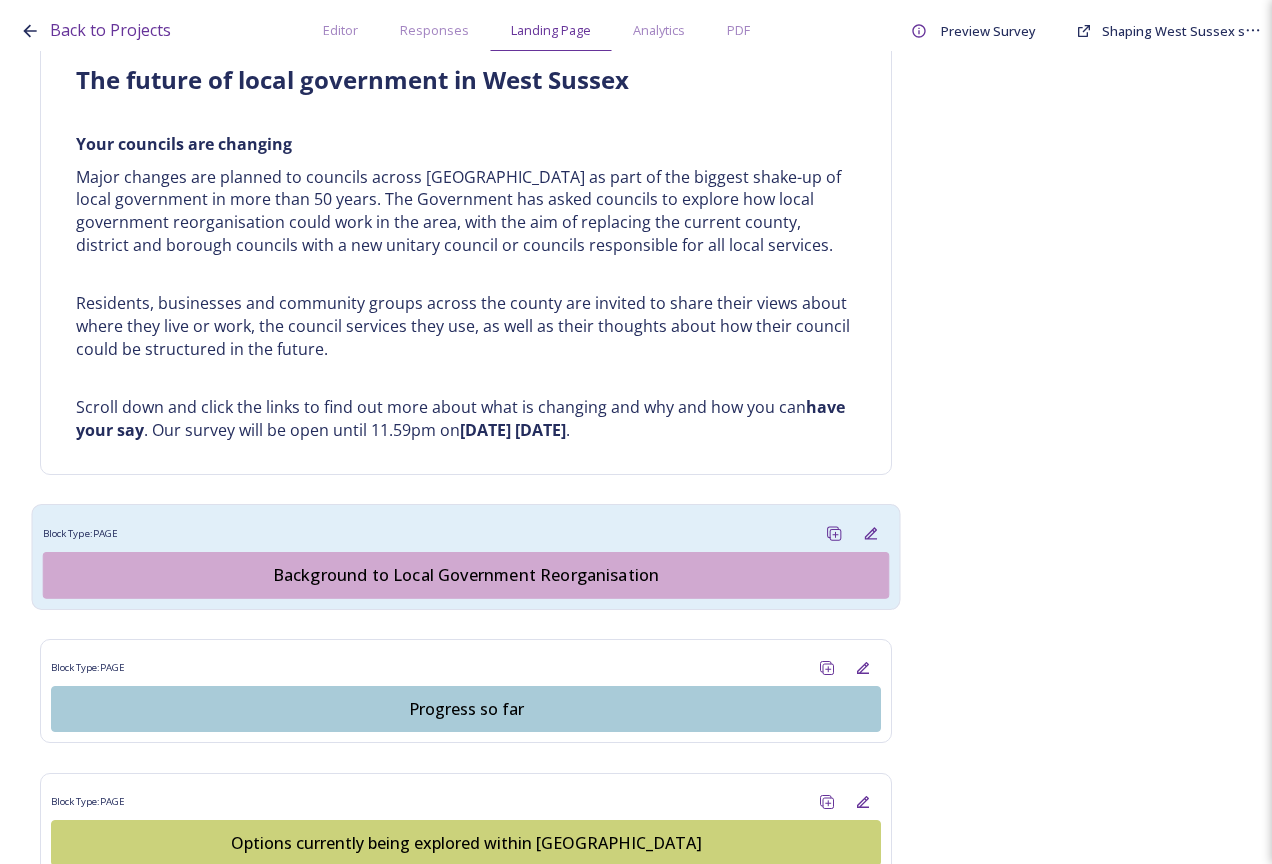 click on "Background to Local Government Reorganisation" at bounding box center (466, 575) 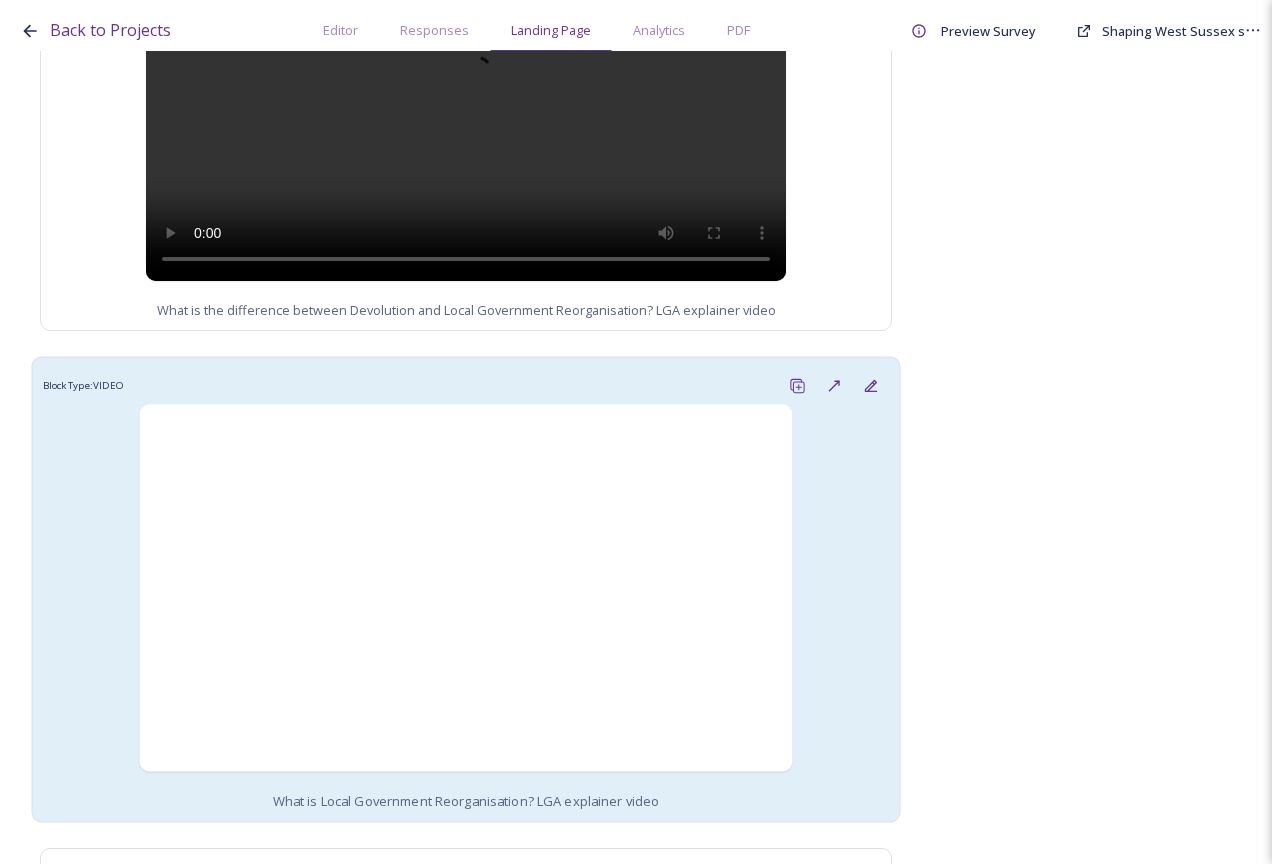 scroll, scrollTop: 2278, scrollLeft: 0, axis: vertical 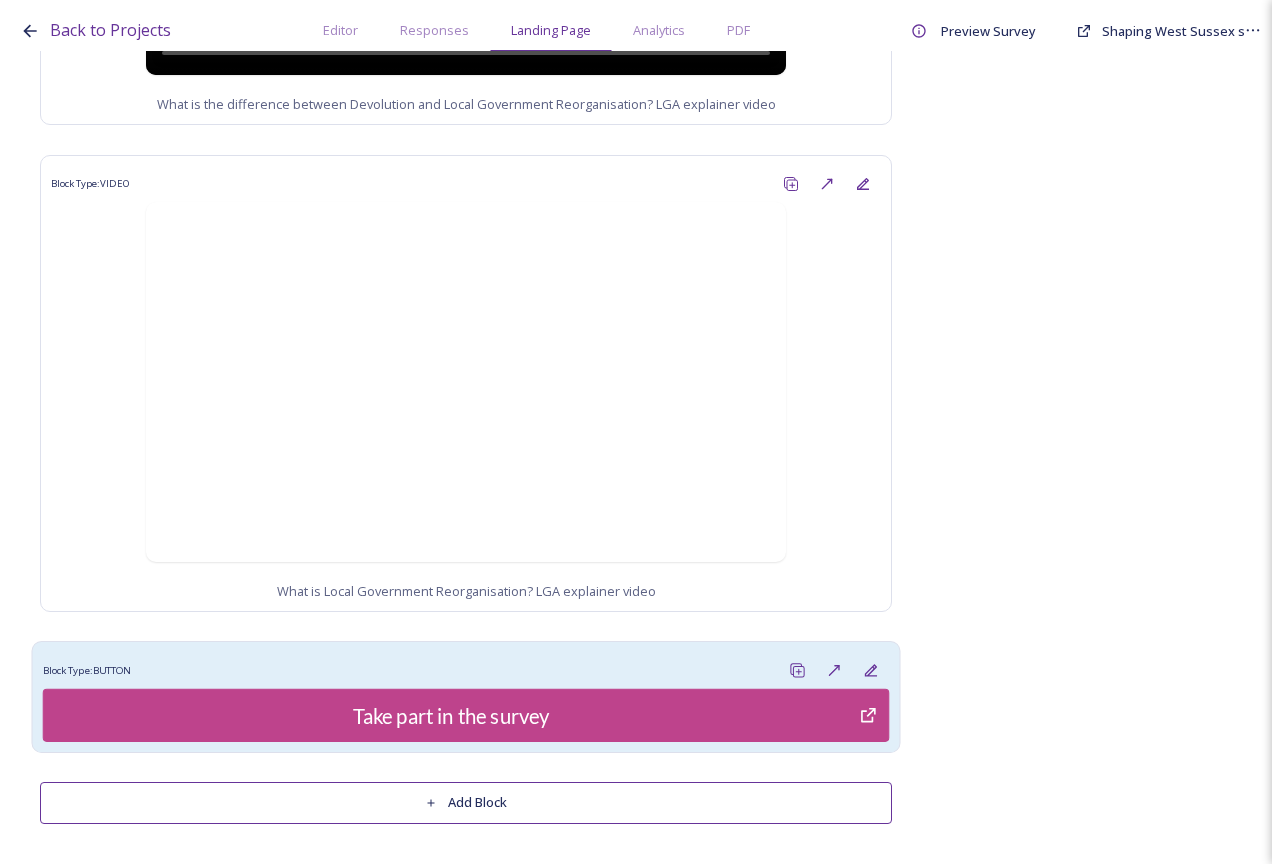 click on "Block Type:  BUTTON" at bounding box center [466, 671] 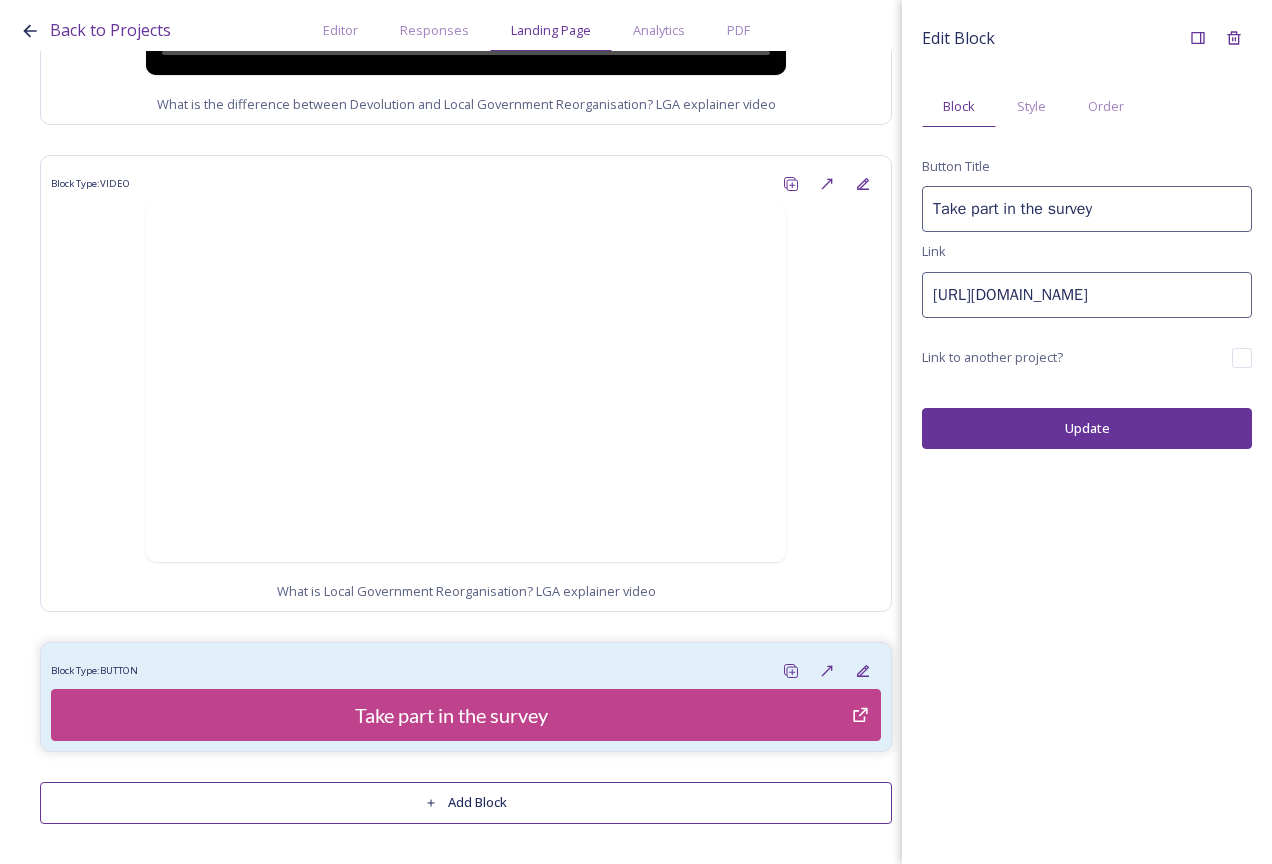 scroll, scrollTop: 0, scrollLeft: 262, axis: horizontal 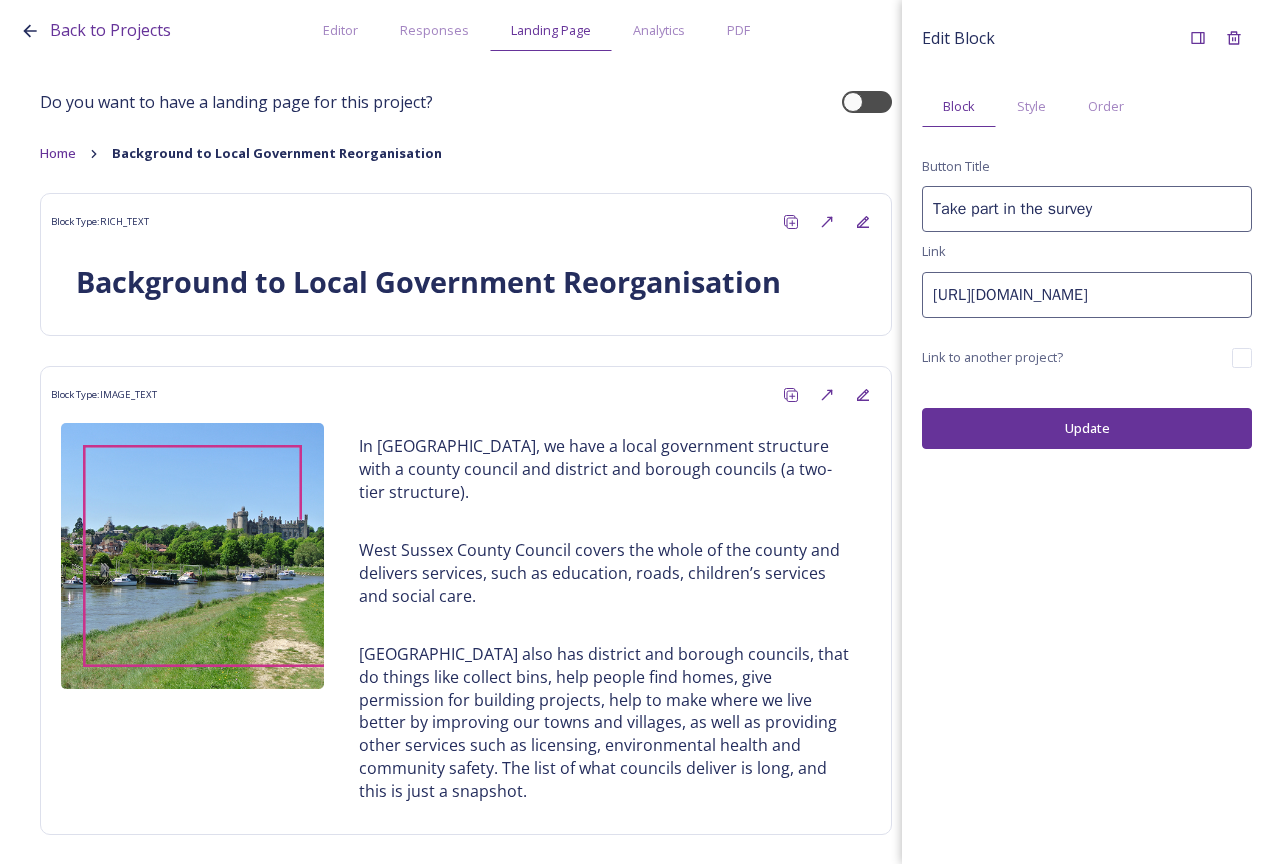 click on "Do you want to have a landing page for this project? Home Background to Local Government Reorganisation Block Type:  RICH_TEXT Background to Local Government Reorganisation Block Type:  IMAGE_TEXT In [GEOGRAPHIC_DATA], we have a local government structure with a county council and district and borough councils (a two-tier structure).   West Sussex County Council covers the whole of the county and delivers services, such as education, roads, children’s services and social care. [GEOGRAPHIC_DATA] also has district and borough councils, that do things like collect bins, help people find homes, give permission for building projects, help to make where we live better by improving our towns and villages, as well as providing other services such as licensing, environmental health and community safety. The list of what councils deliver is long, and this is just a snapshot.   Block Type:  RICH_TEXT You can read more about what each type of council is responsible for here.    Block Type:  VIDEO Block Type:  VIDEO VIDEO" at bounding box center (636, 1591) 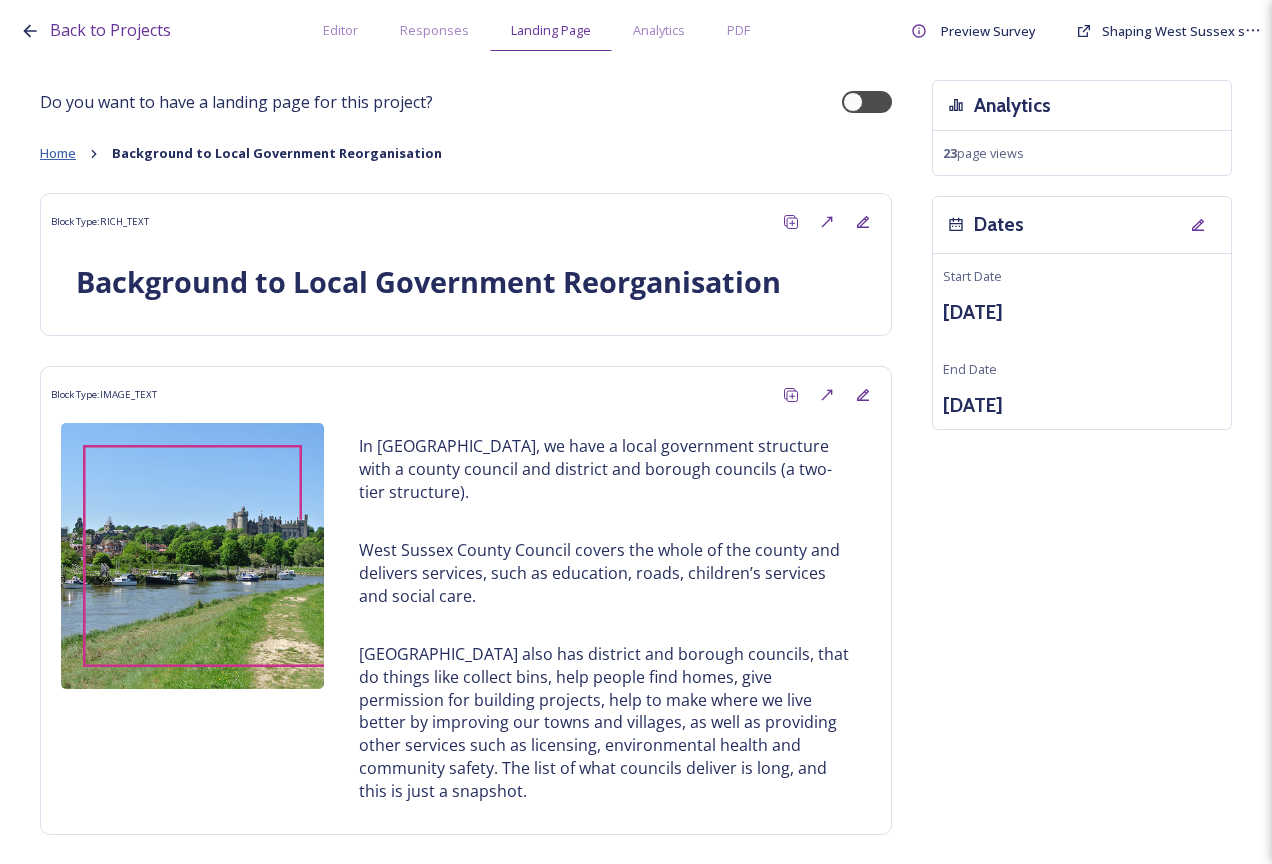 click on "Home" at bounding box center [58, 153] 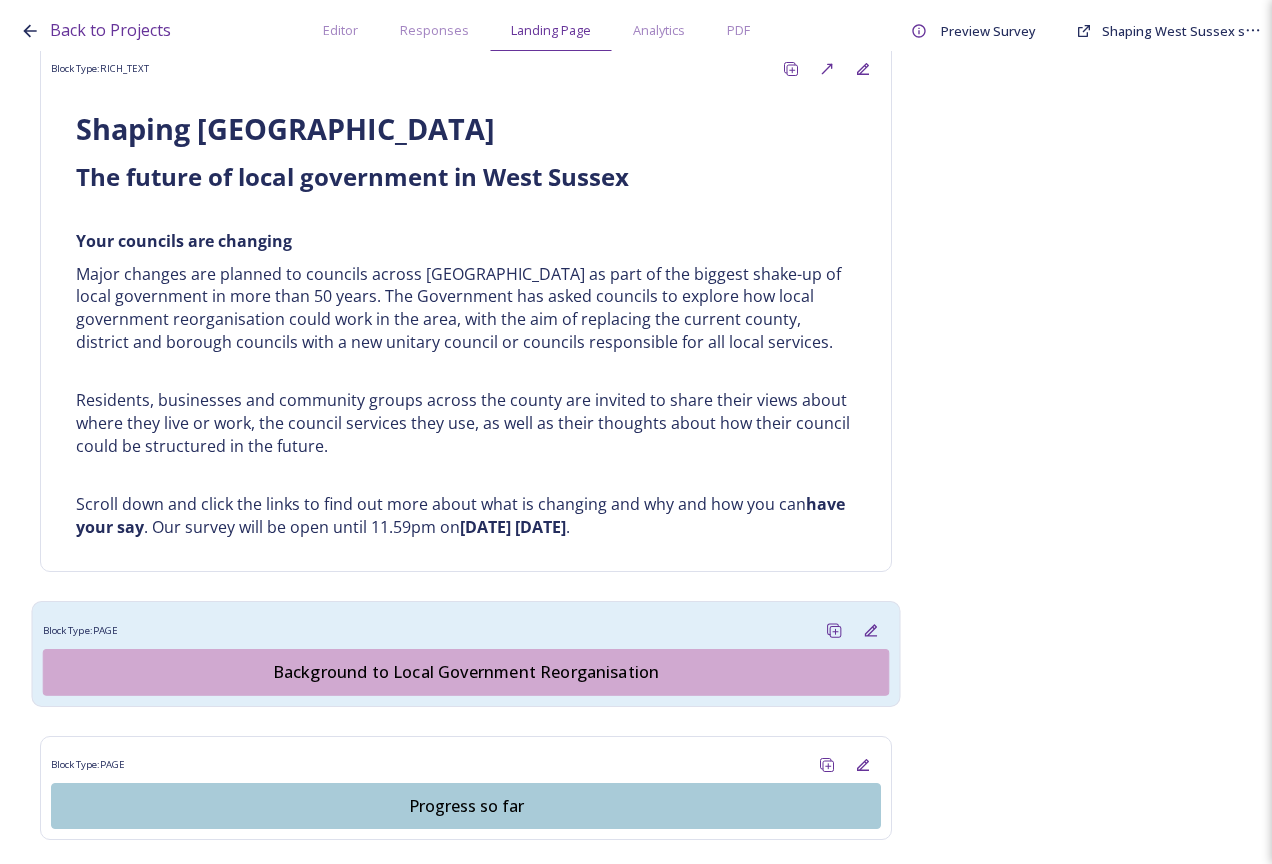 scroll, scrollTop: 800, scrollLeft: 0, axis: vertical 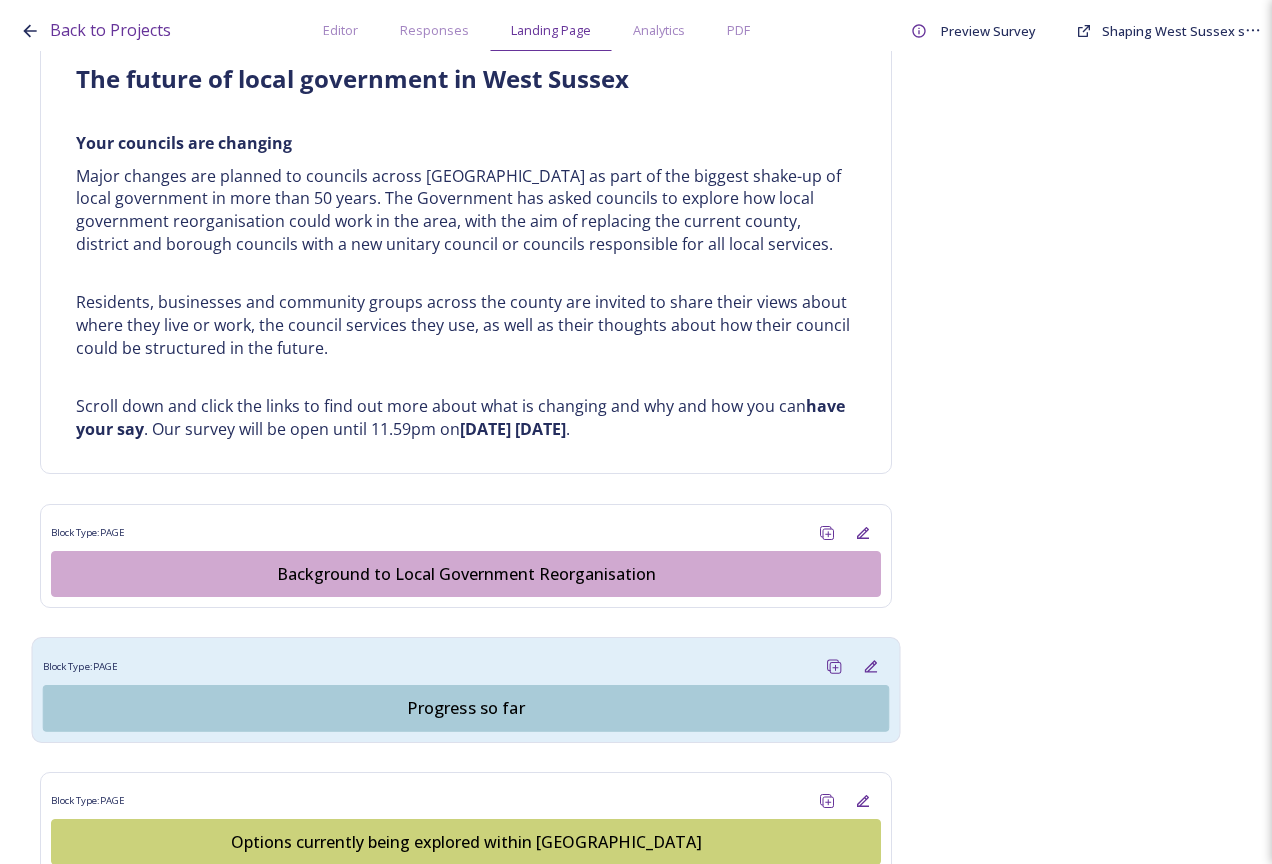 click on "Progress so far" at bounding box center (466, 708) 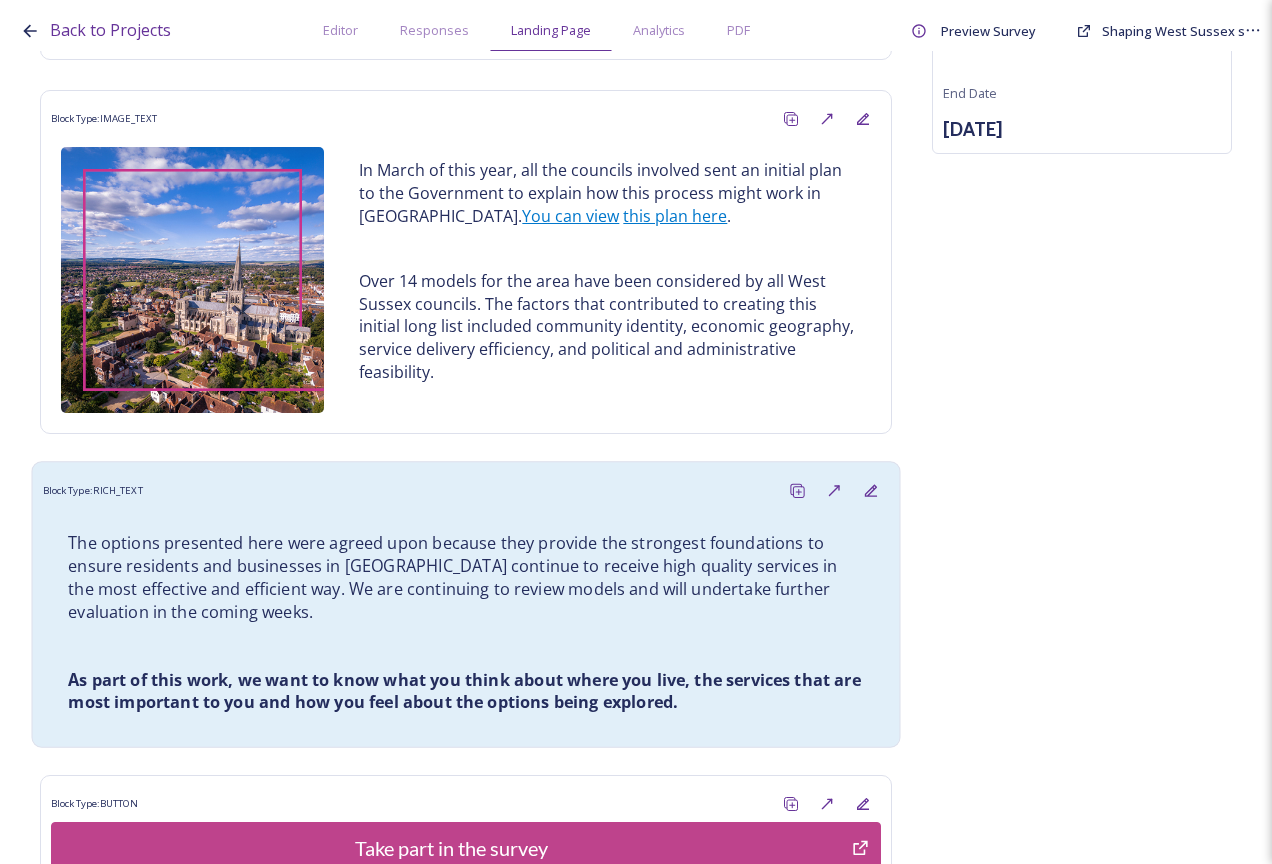 scroll, scrollTop: 404, scrollLeft: 0, axis: vertical 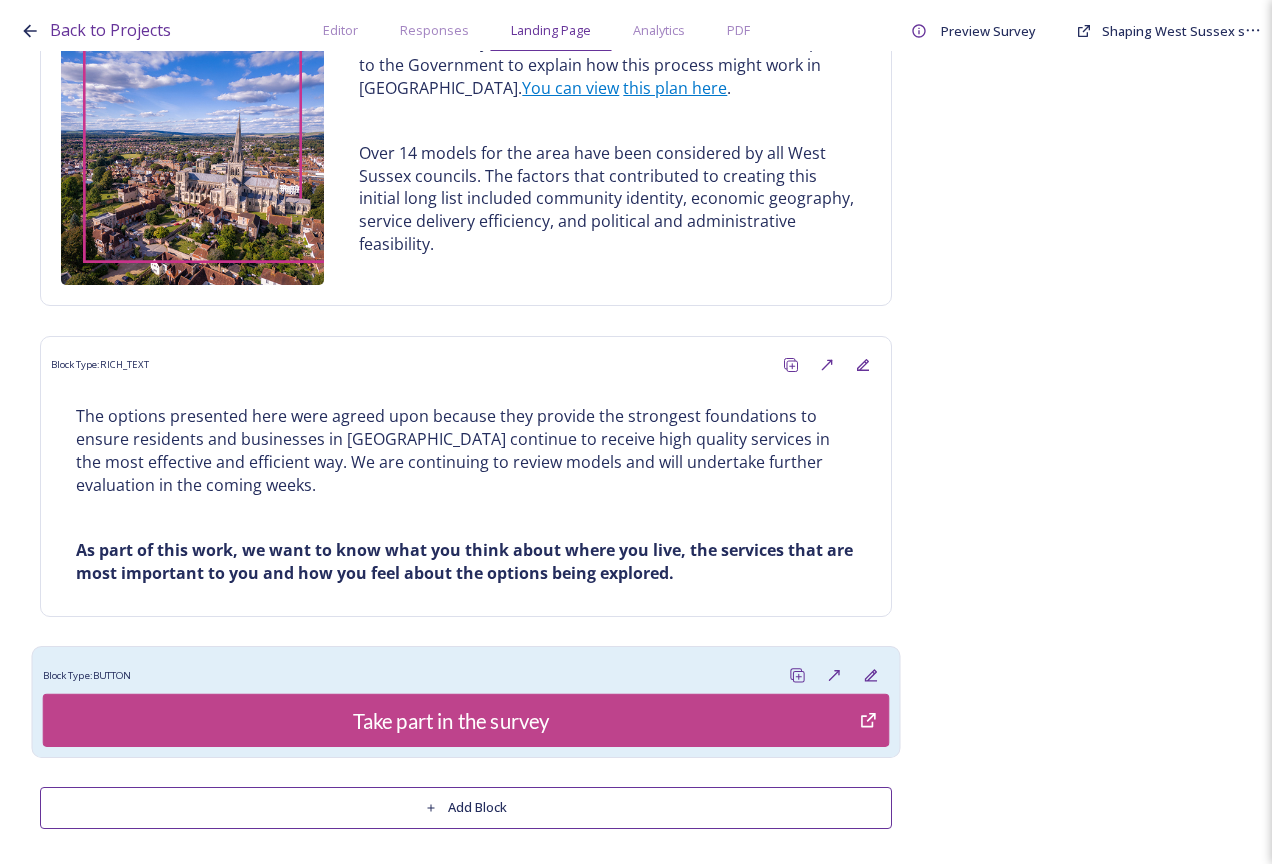 click on "Block Type:  BUTTON" at bounding box center [466, 676] 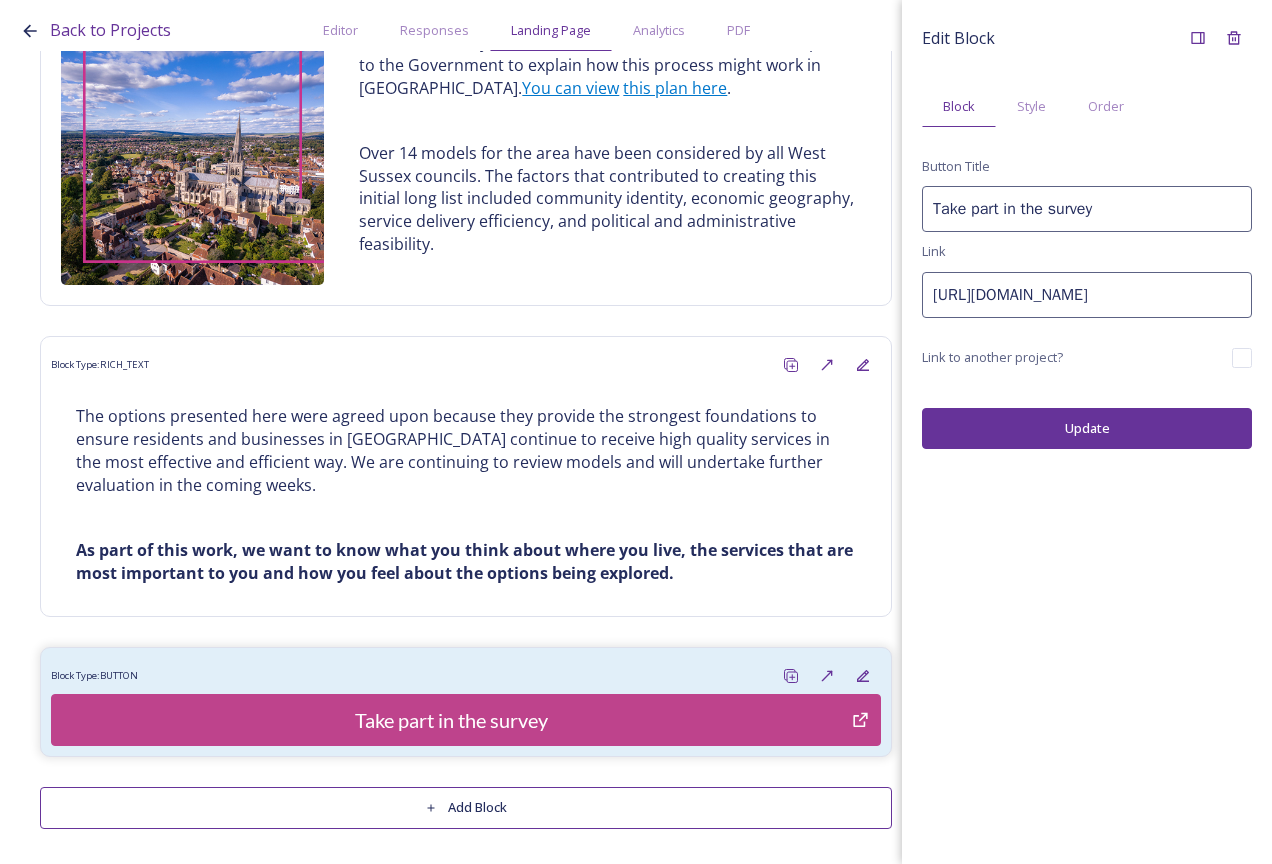 scroll, scrollTop: 0, scrollLeft: 262, axis: horizontal 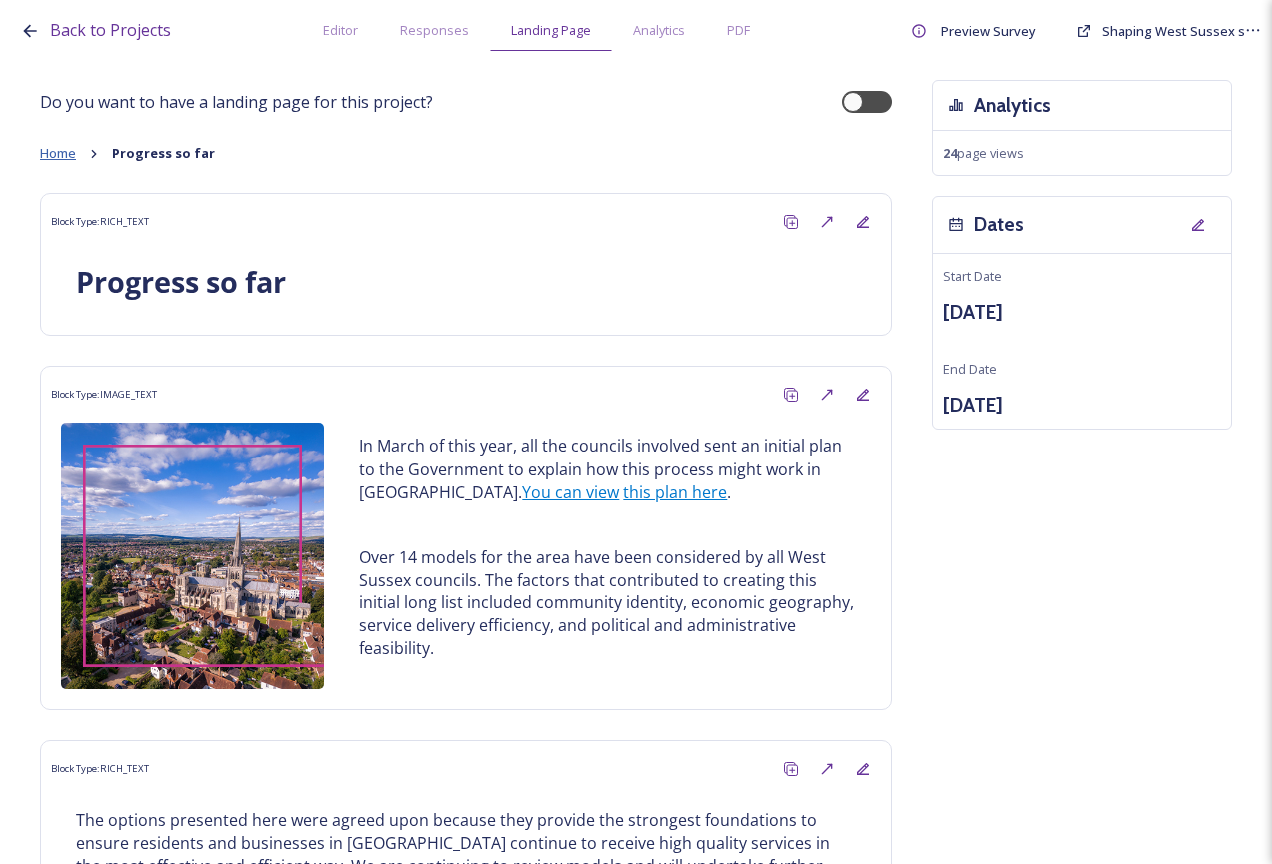 click on "Home" at bounding box center [58, 153] 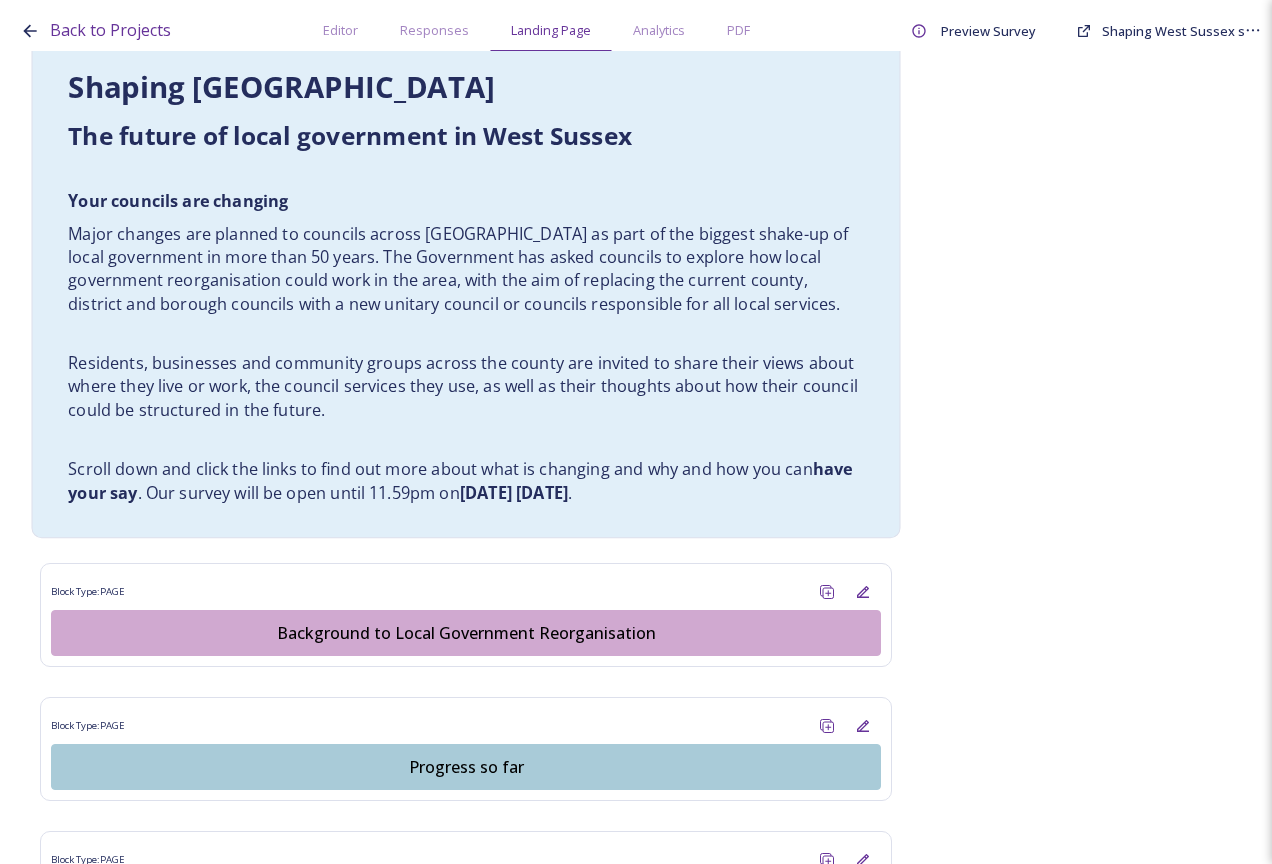 scroll, scrollTop: 1200, scrollLeft: 0, axis: vertical 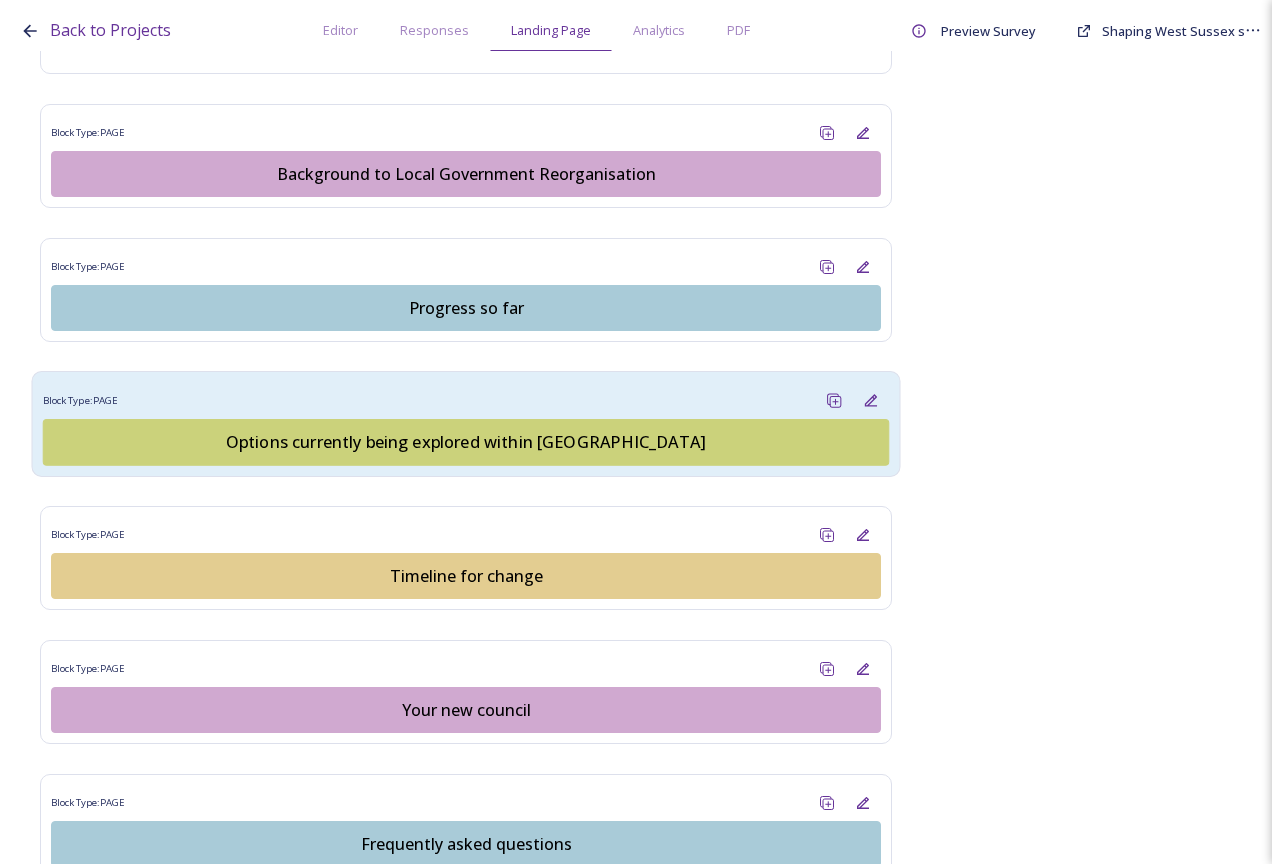 click on "Options currently being explored within [GEOGRAPHIC_DATA]" at bounding box center (466, 442) 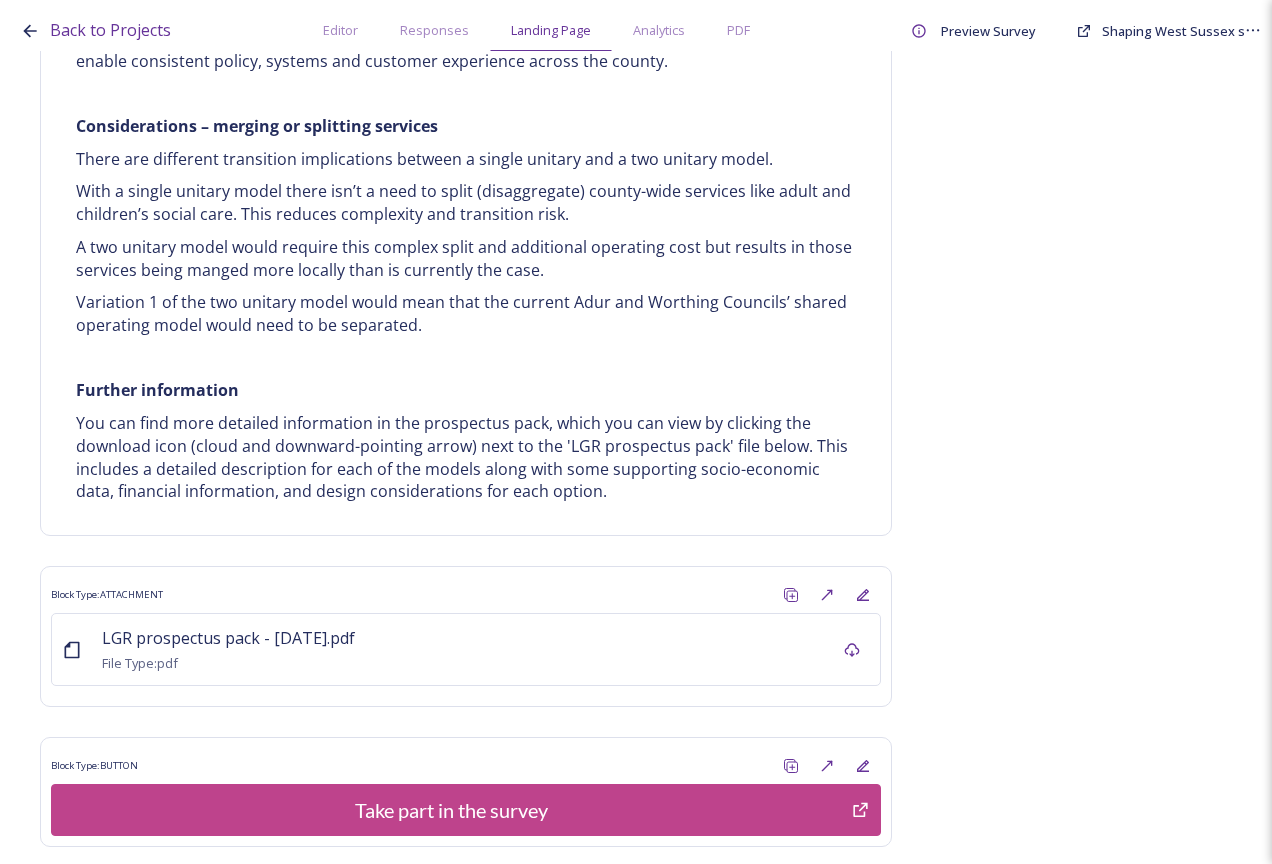 scroll, scrollTop: 4372, scrollLeft: 0, axis: vertical 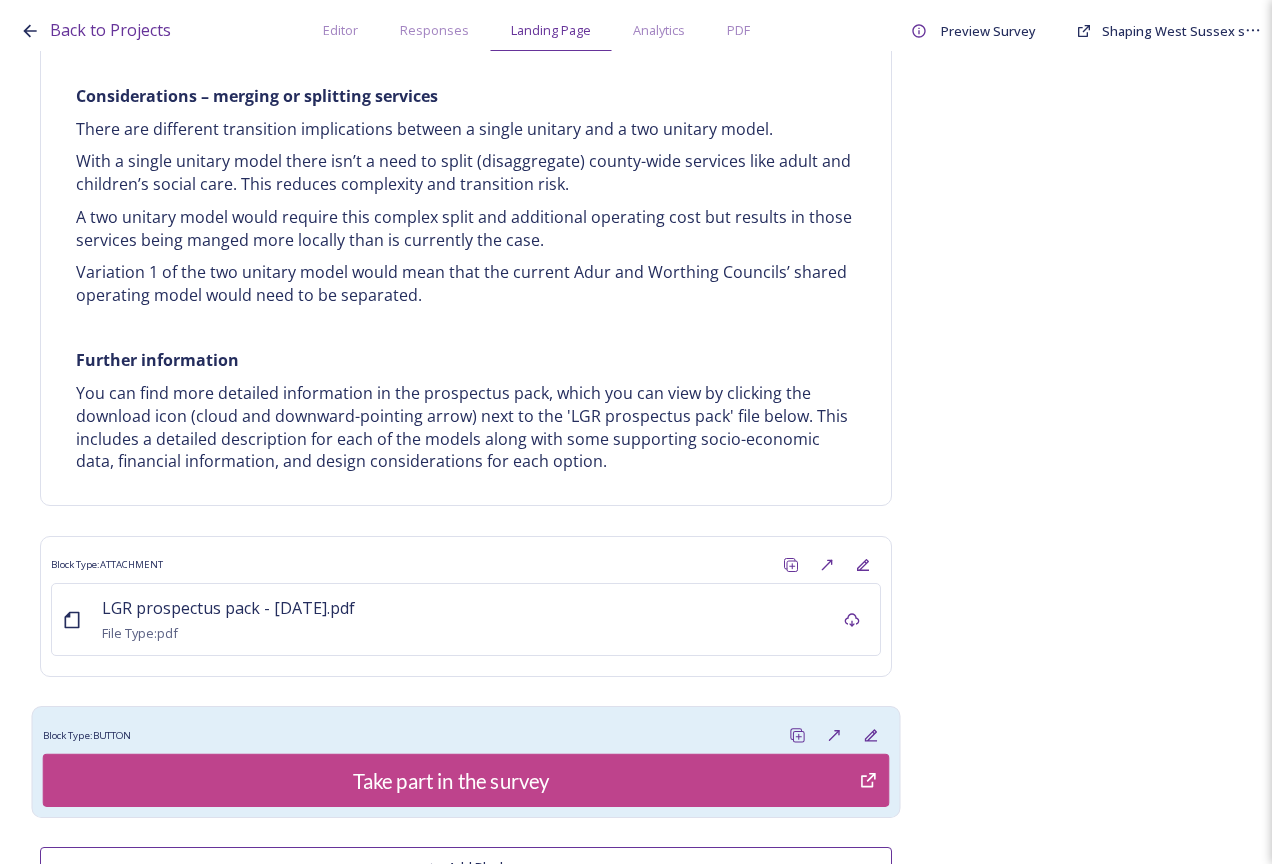 click on "Block Type:  BUTTON" at bounding box center [466, 735] 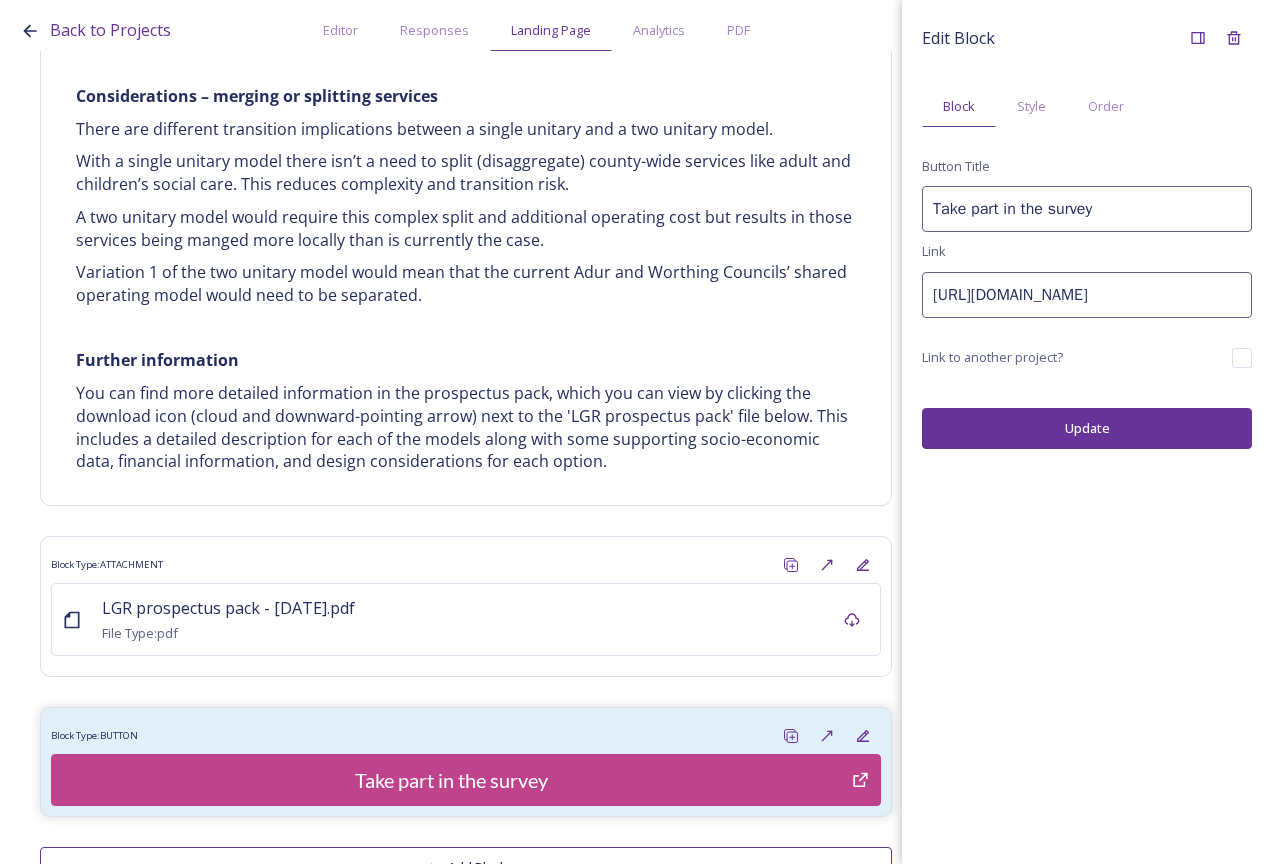 scroll, scrollTop: 0, scrollLeft: 262, axis: horizontal 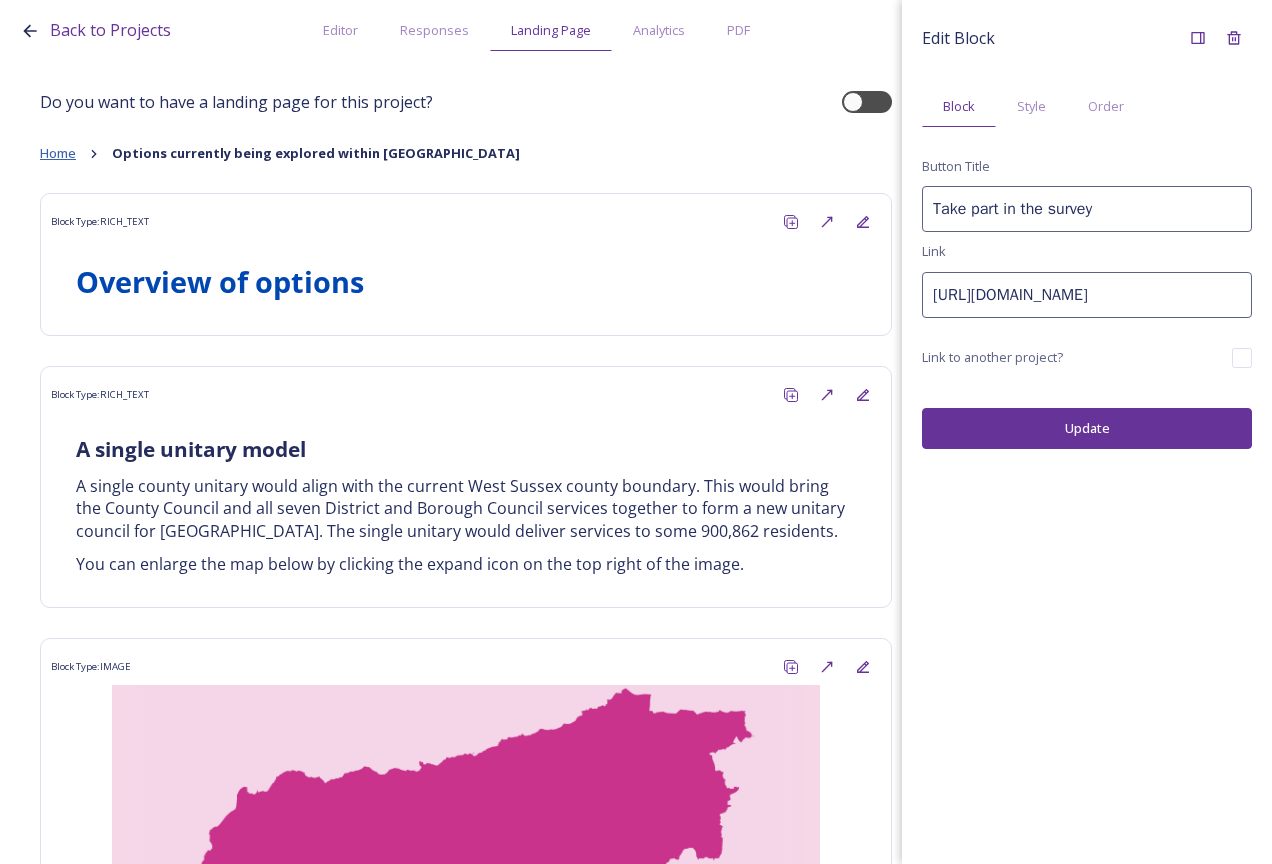 click on "Home" at bounding box center [58, 153] 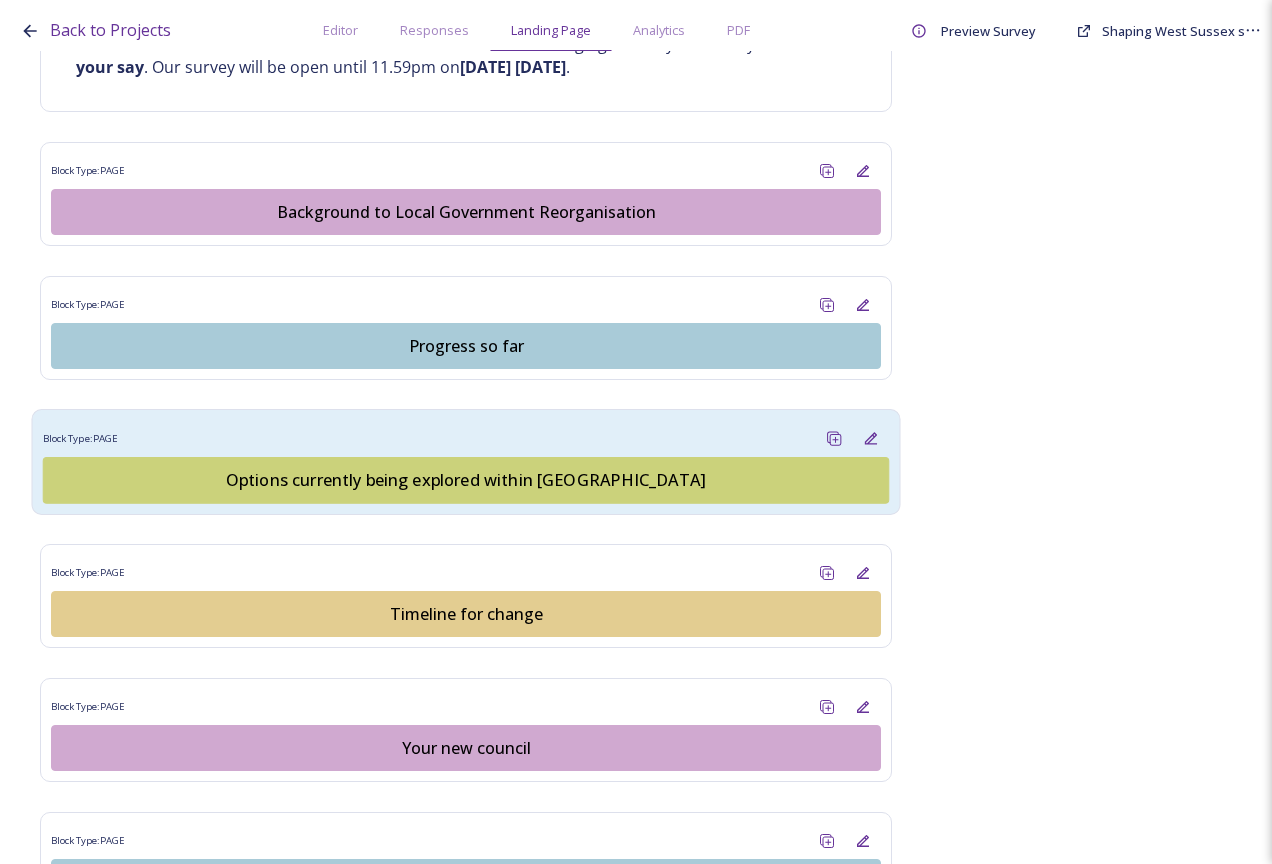 scroll, scrollTop: 1300, scrollLeft: 0, axis: vertical 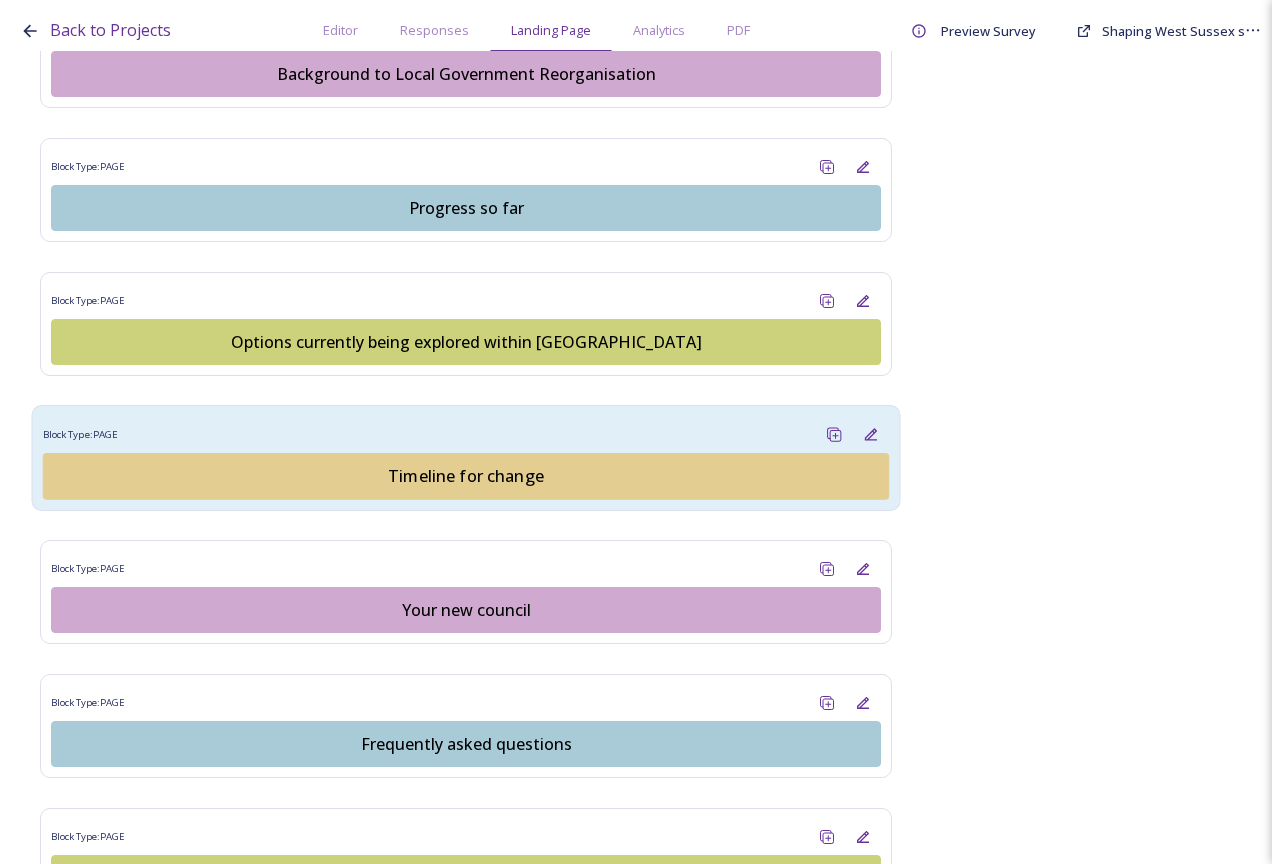 click on "Timeline for change" at bounding box center [466, 476] 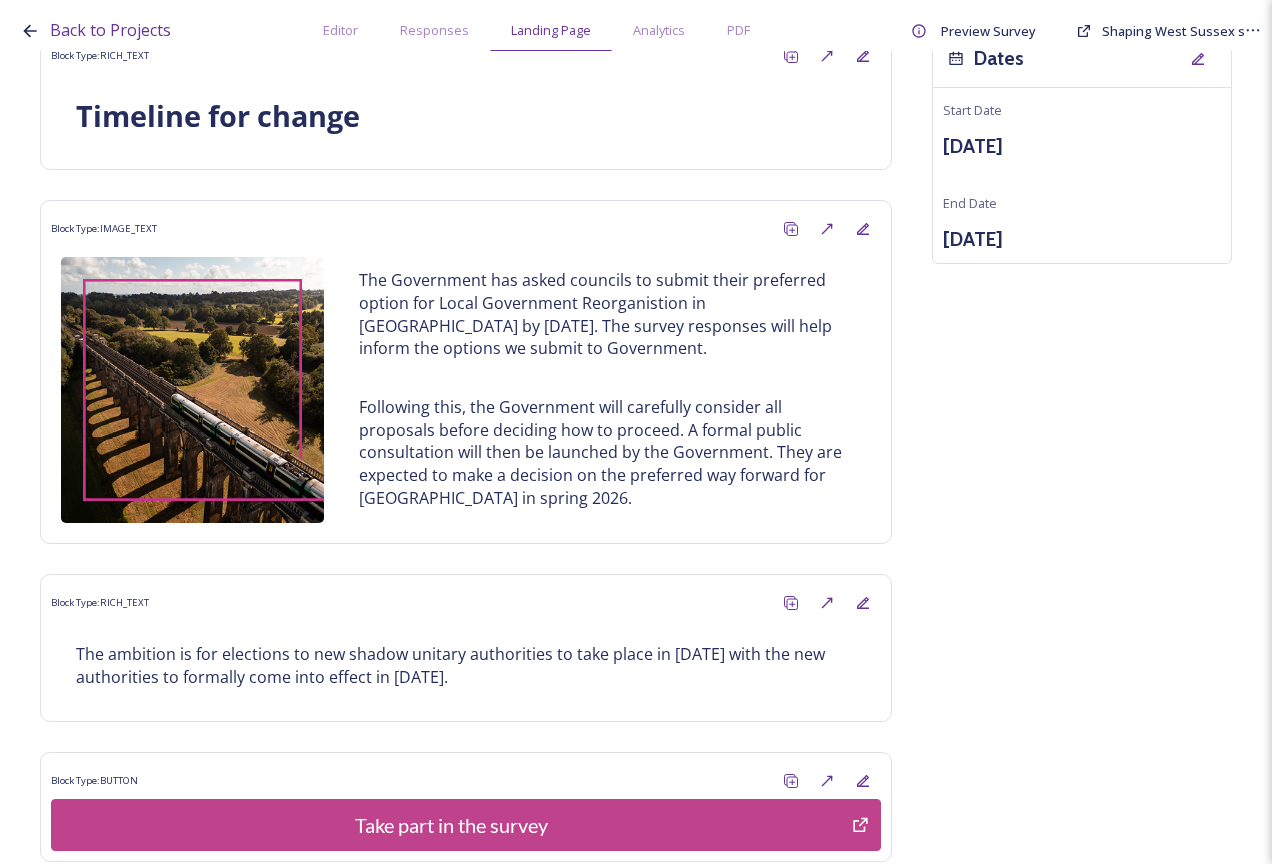 scroll, scrollTop: 273, scrollLeft: 0, axis: vertical 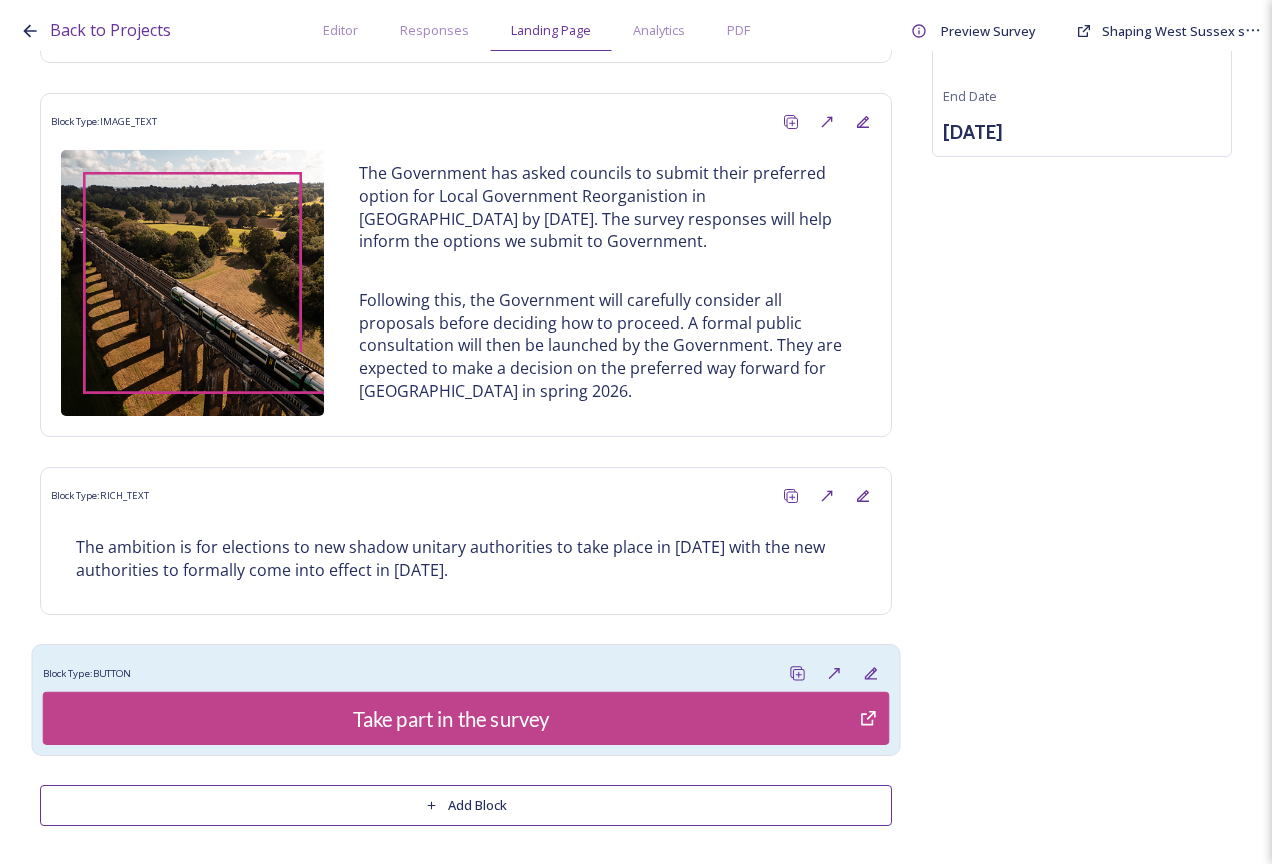 click on "Block Type:  BUTTON" at bounding box center [466, 673] 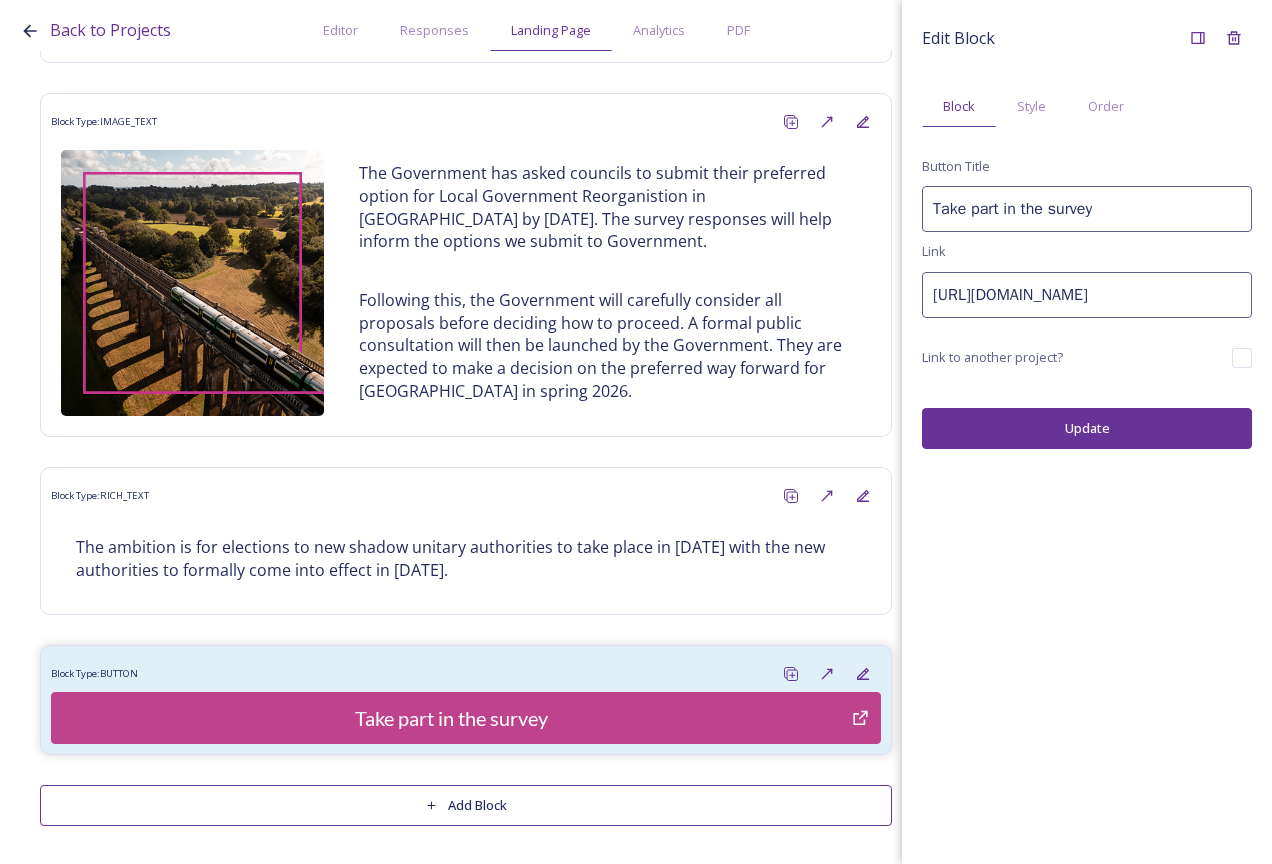 drag, startPoint x: 931, startPoint y: 301, endPoint x: 1178, endPoint y: 262, distance: 250.06 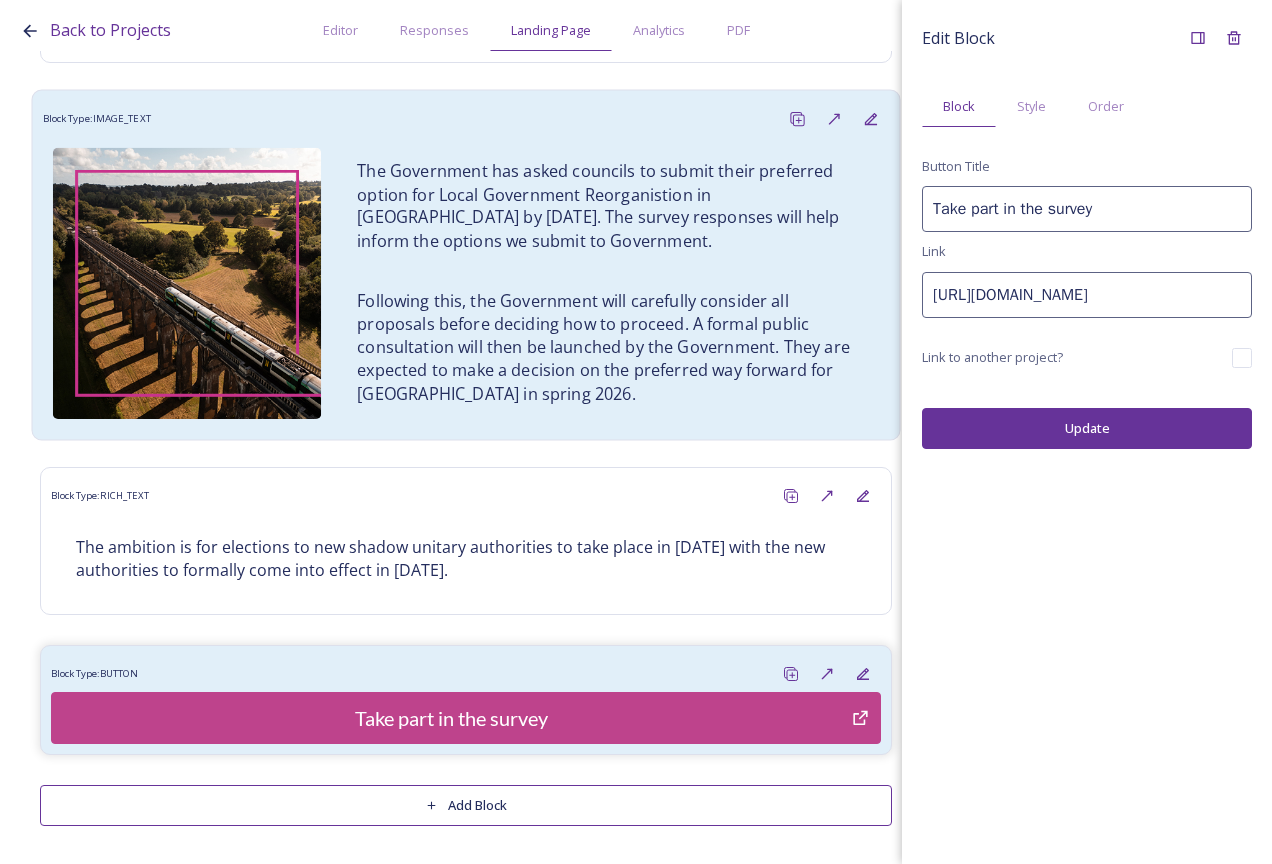 scroll, scrollTop: 105, scrollLeft: 0, axis: vertical 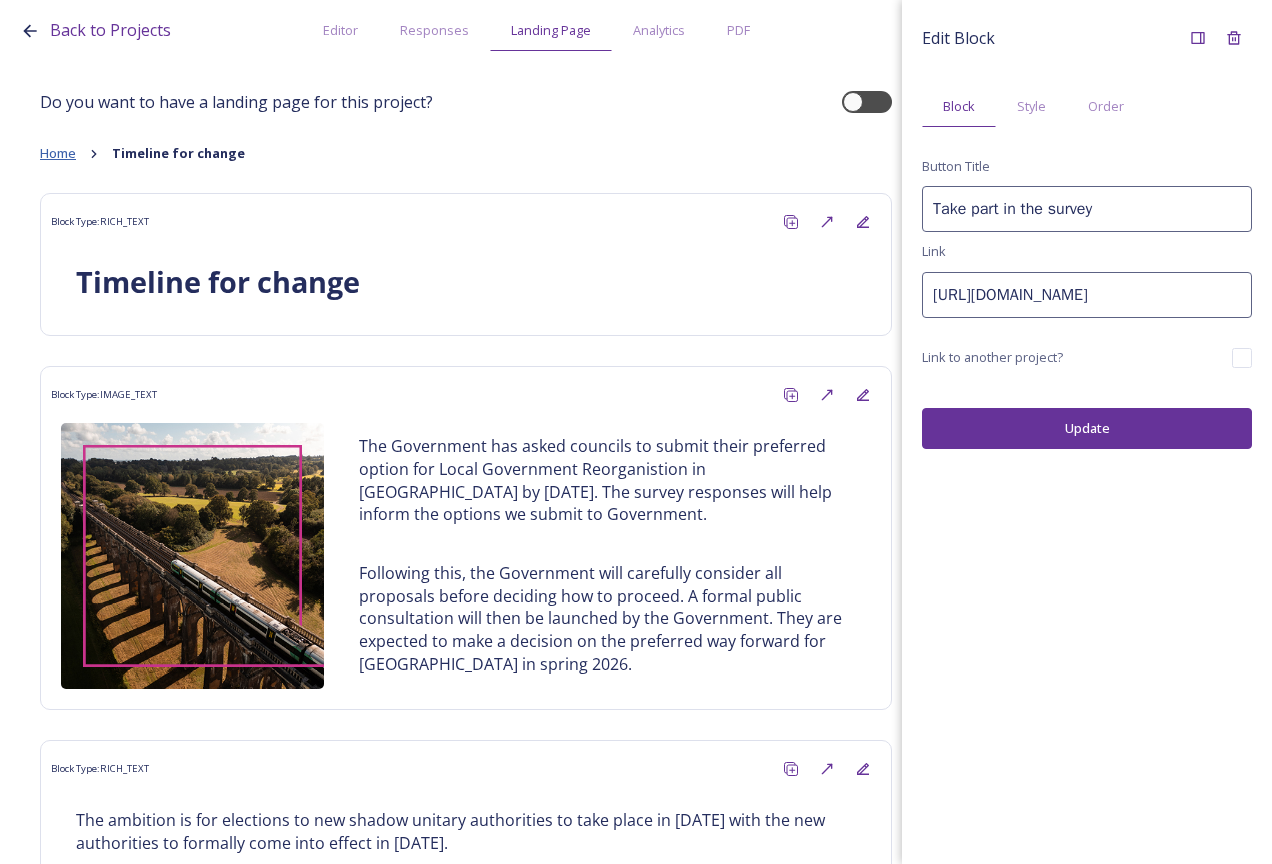 click on "Home" at bounding box center (58, 153) 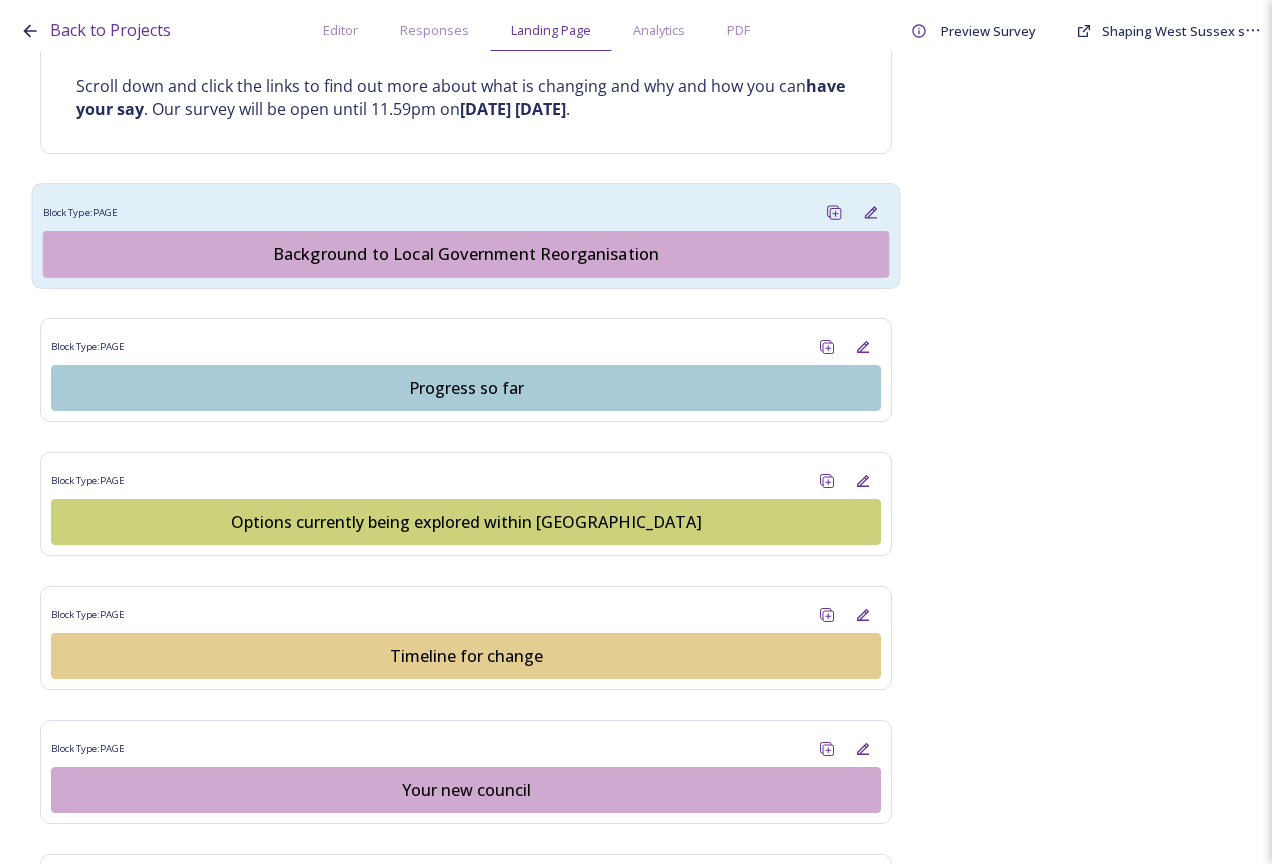 scroll, scrollTop: 1300, scrollLeft: 0, axis: vertical 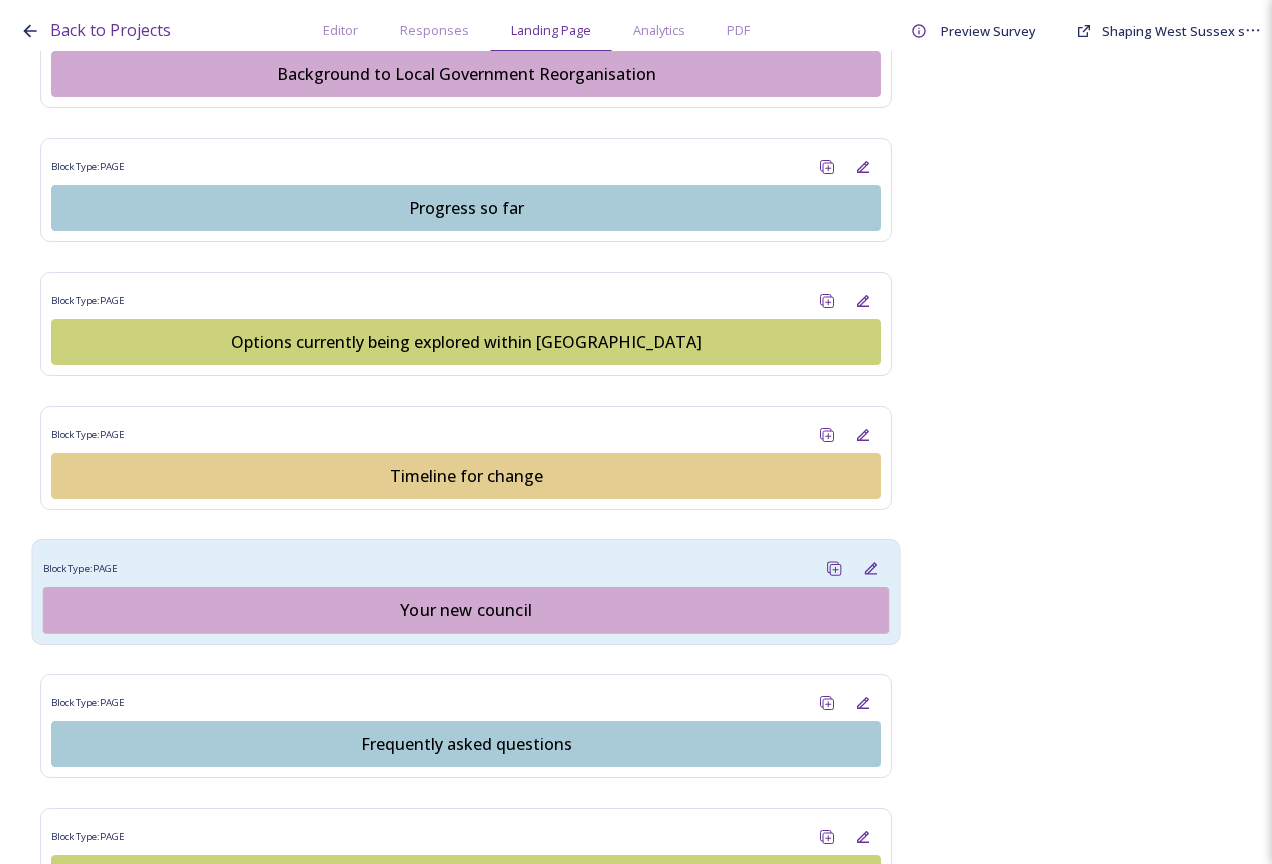 click on "Your new council" at bounding box center (466, 610) 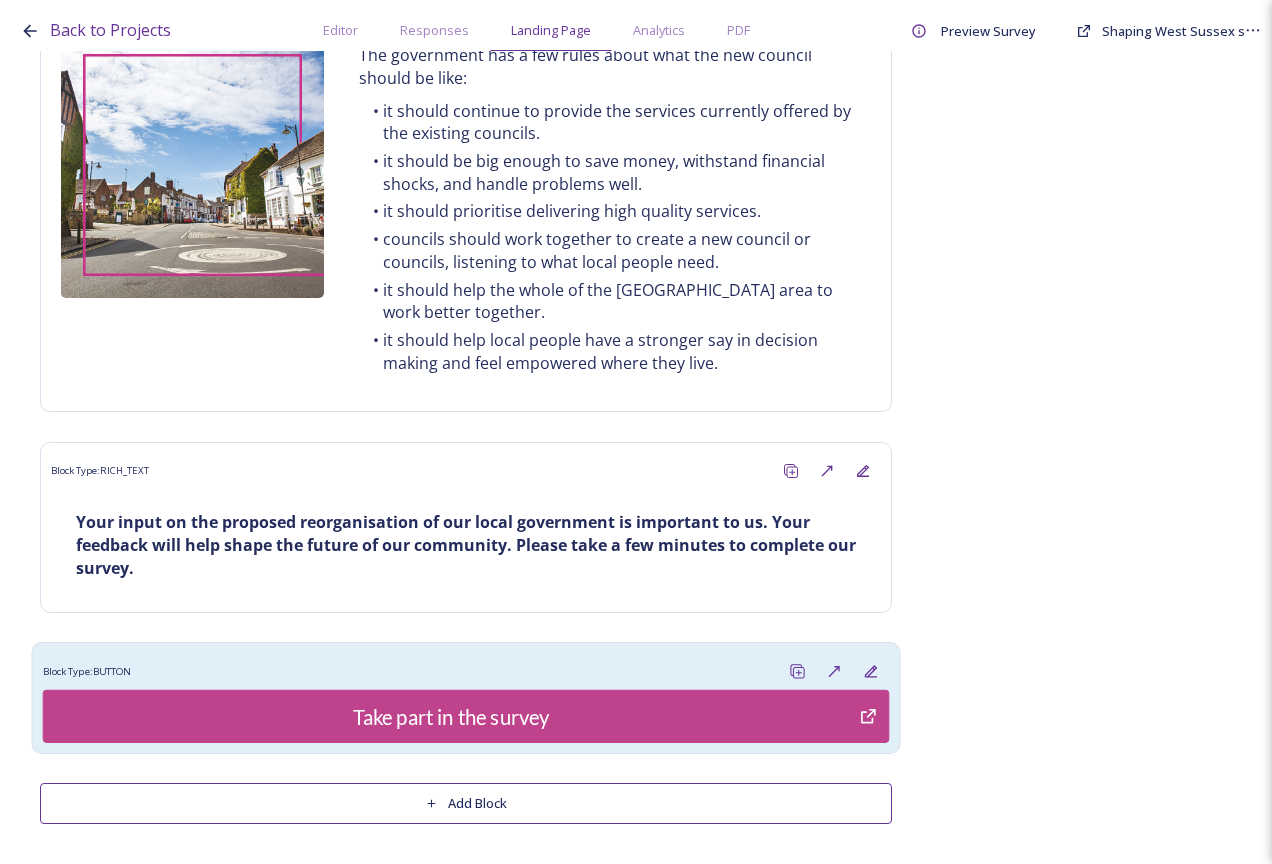 click on "Block Type:  BUTTON" at bounding box center (466, 671) 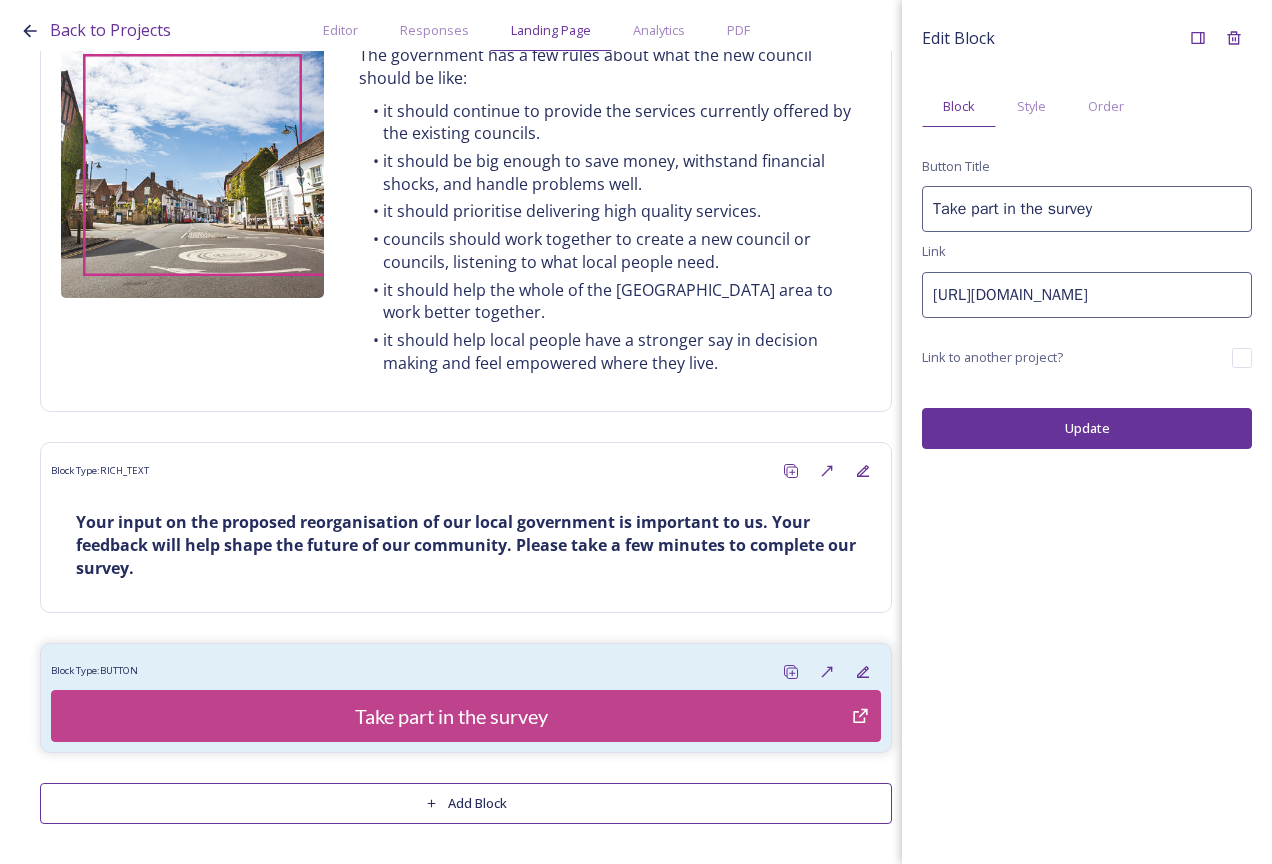 drag, startPoint x: 933, startPoint y: 297, endPoint x: 1275, endPoint y: 183, distance: 360.49966 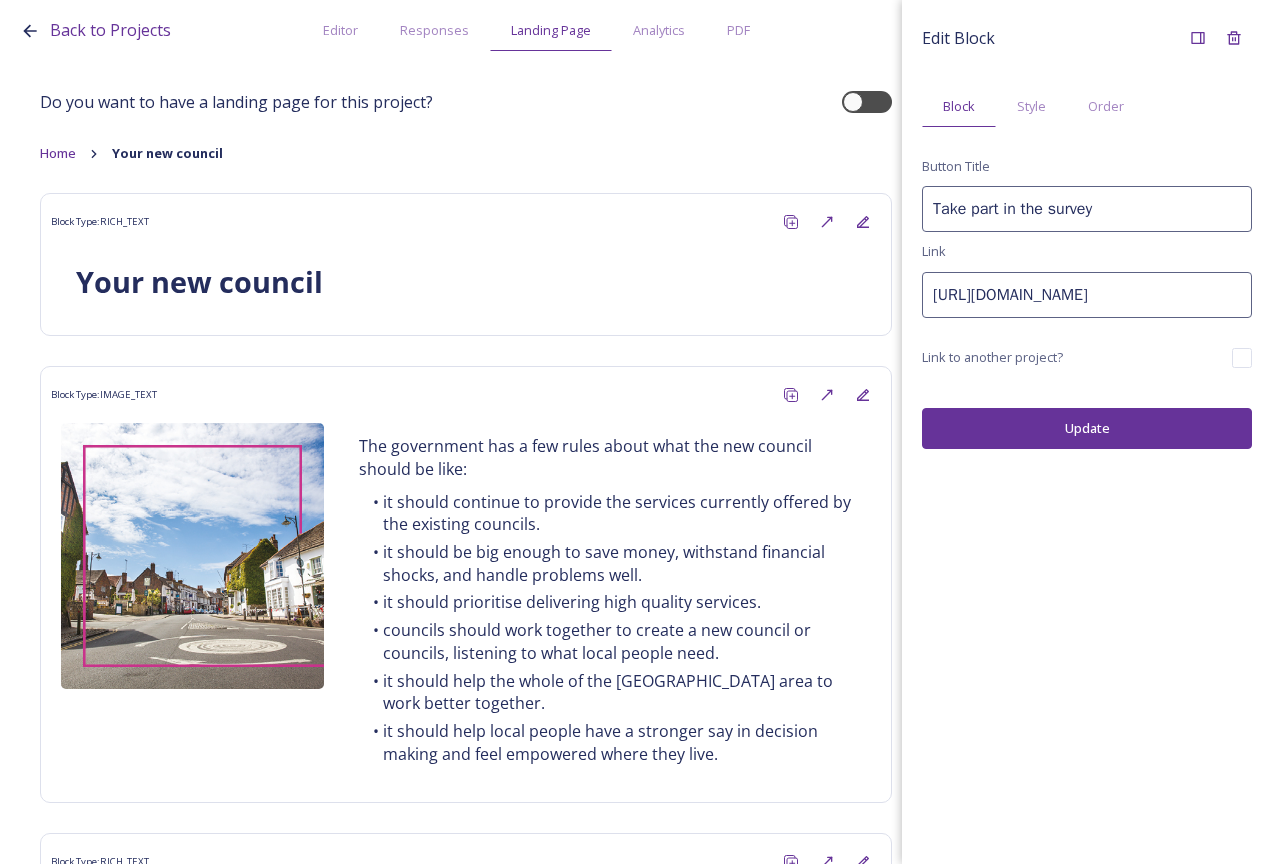 click on "Update" at bounding box center (1087, 428) 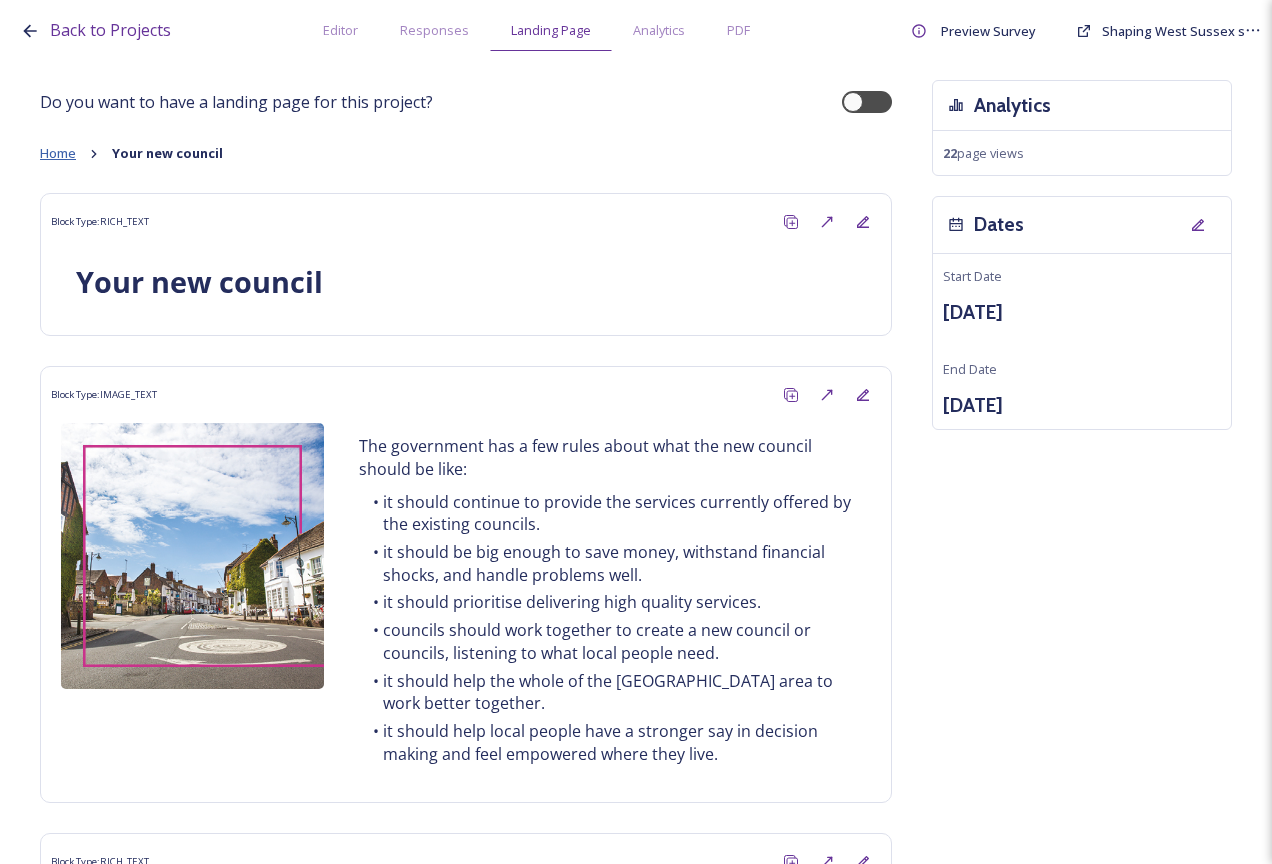 click on "Home" at bounding box center (58, 153) 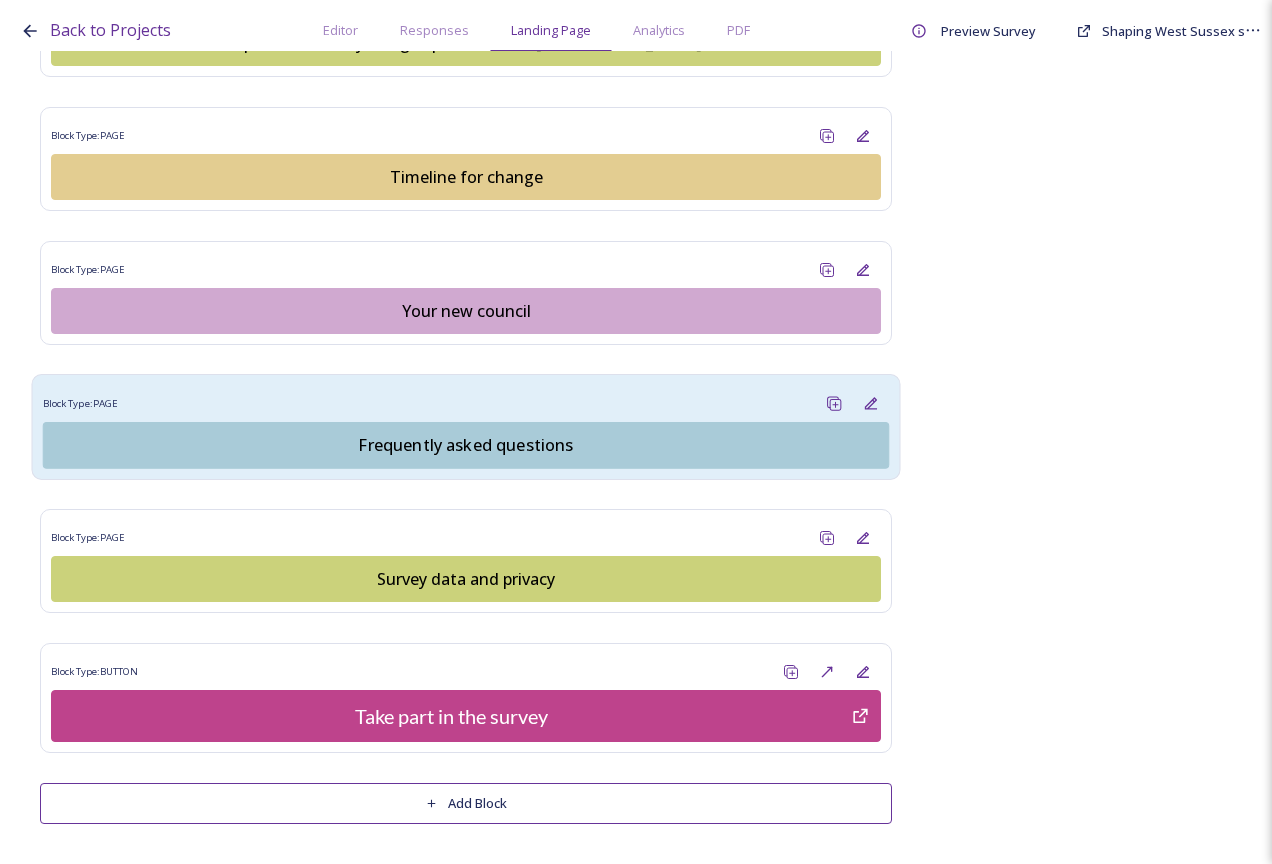 click on "Frequently asked questions" at bounding box center (466, 445) 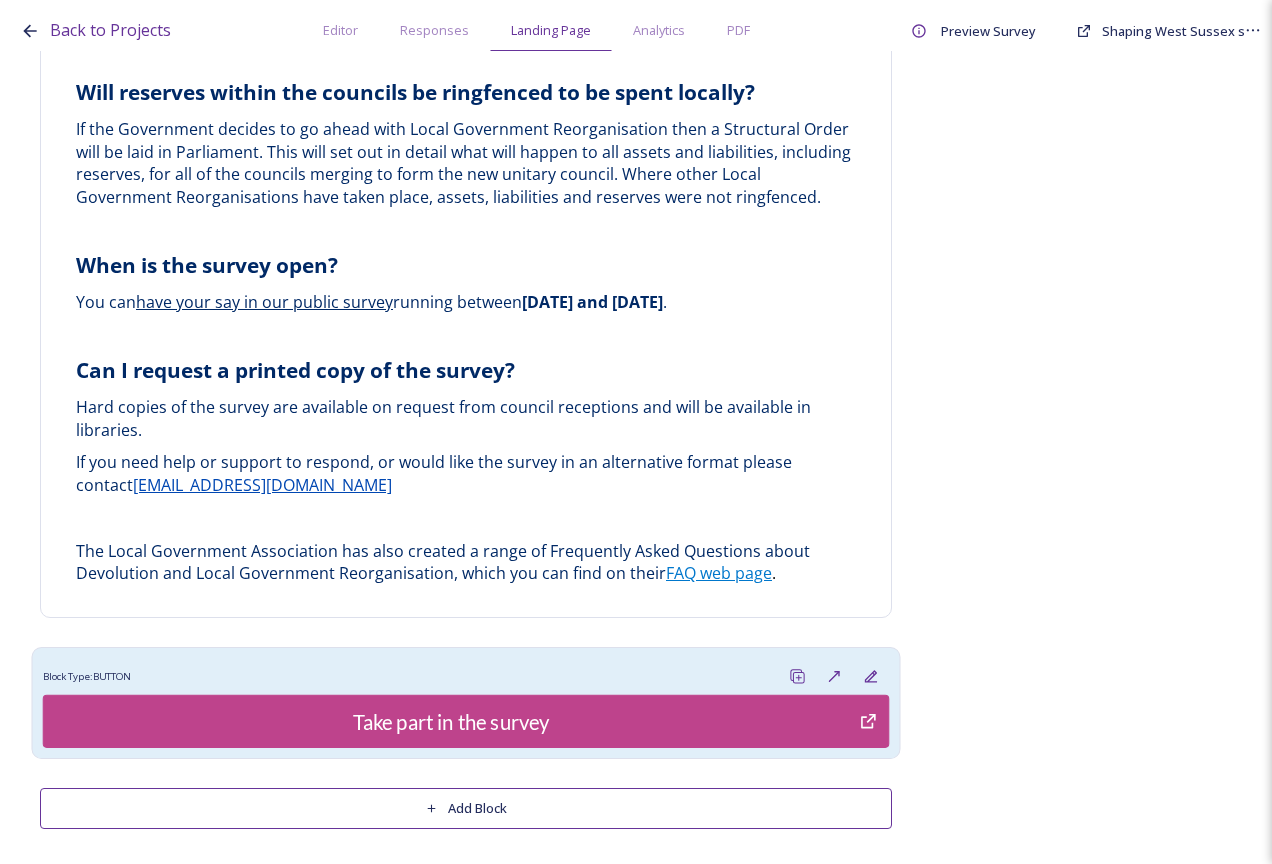 drag, startPoint x: 551, startPoint y: 663, endPoint x: 566, endPoint y: 658, distance: 15.811388 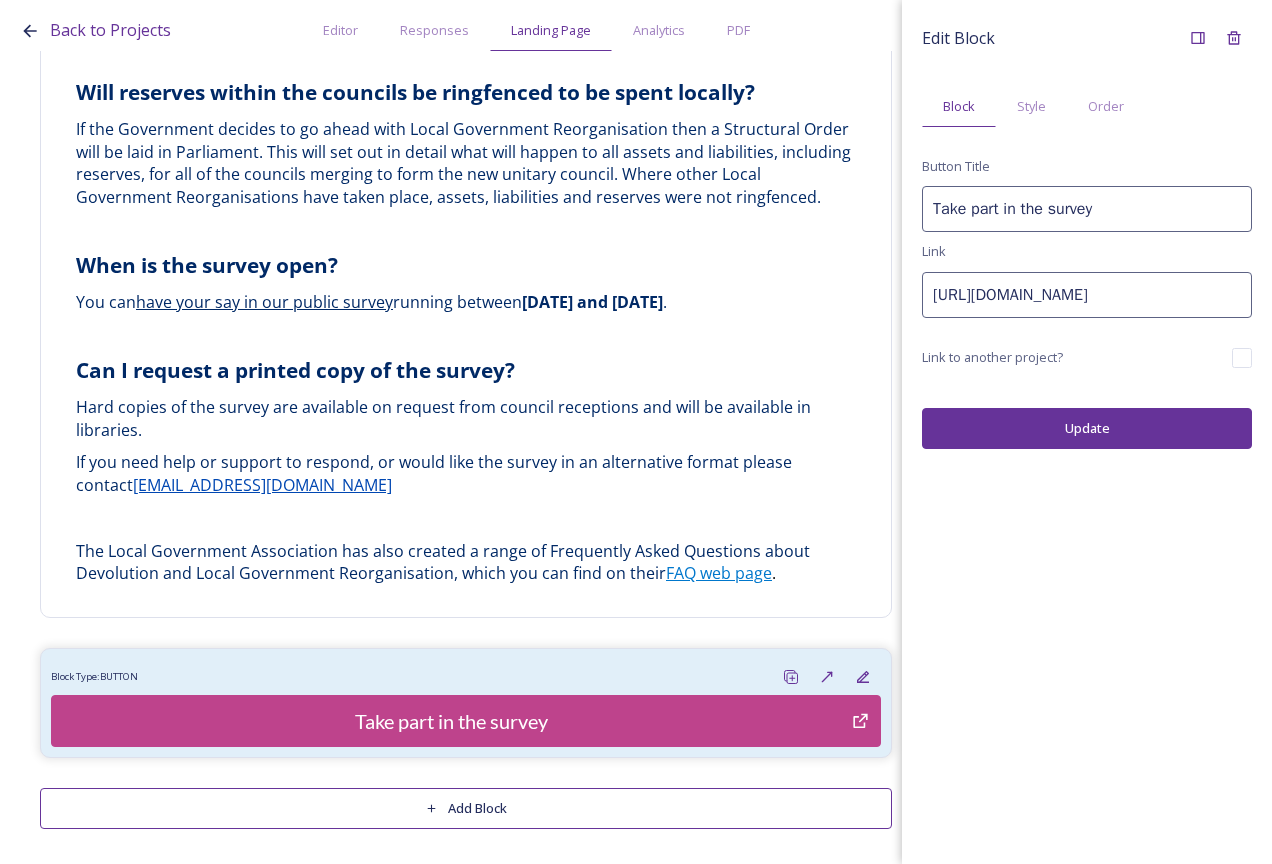 scroll, scrollTop: 0, scrollLeft: 262, axis: horizontal 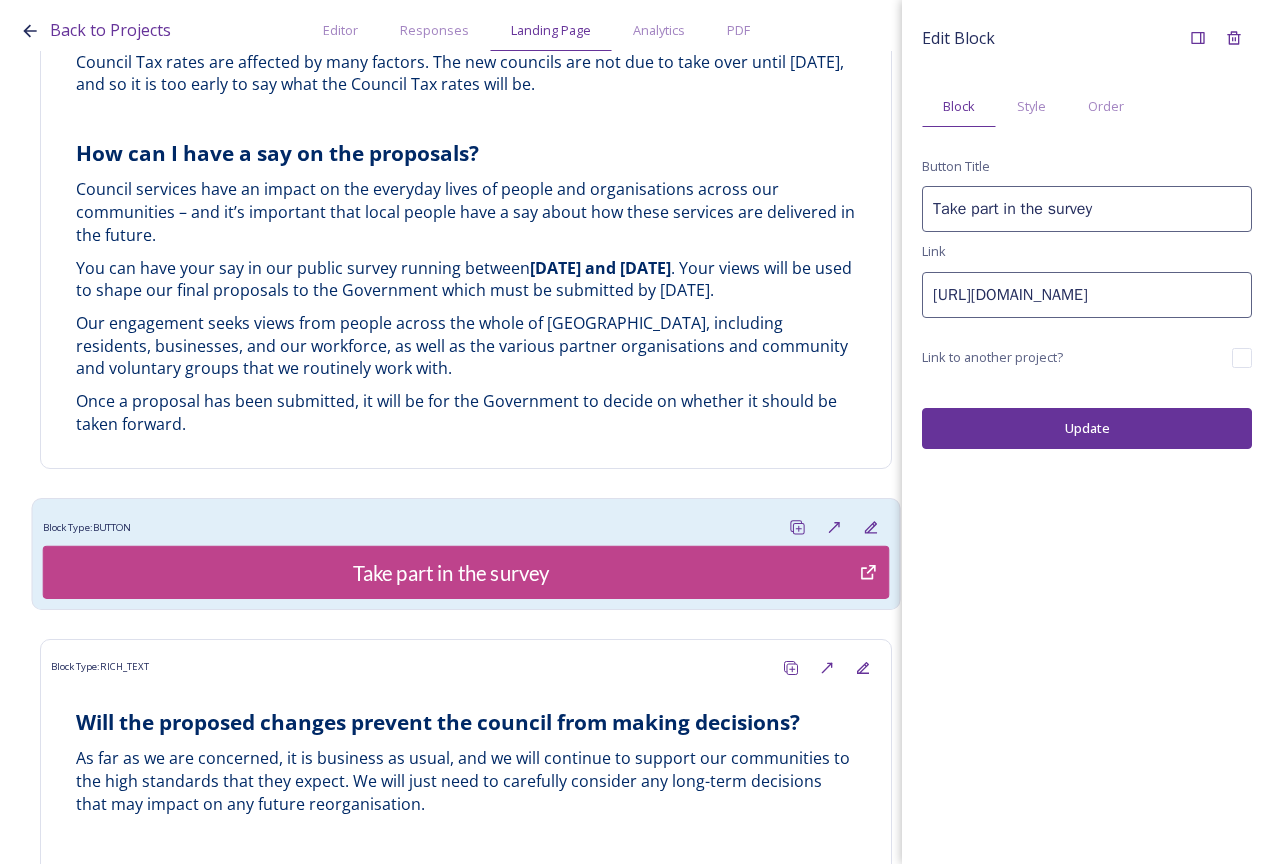 click on "Block Type:  BUTTON" at bounding box center (466, 527) 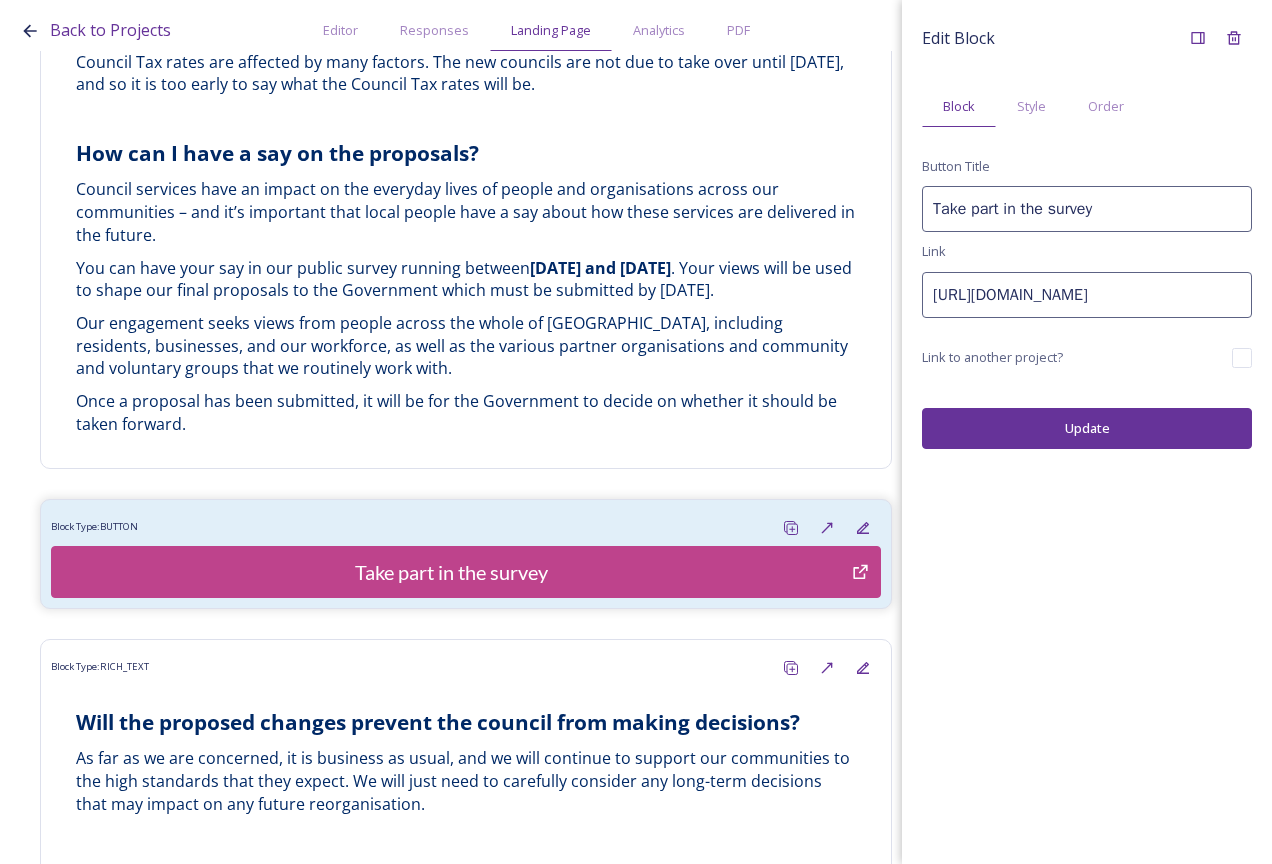 scroll, scrollTop: 0, scrollLeft: 262, axis: horizontal 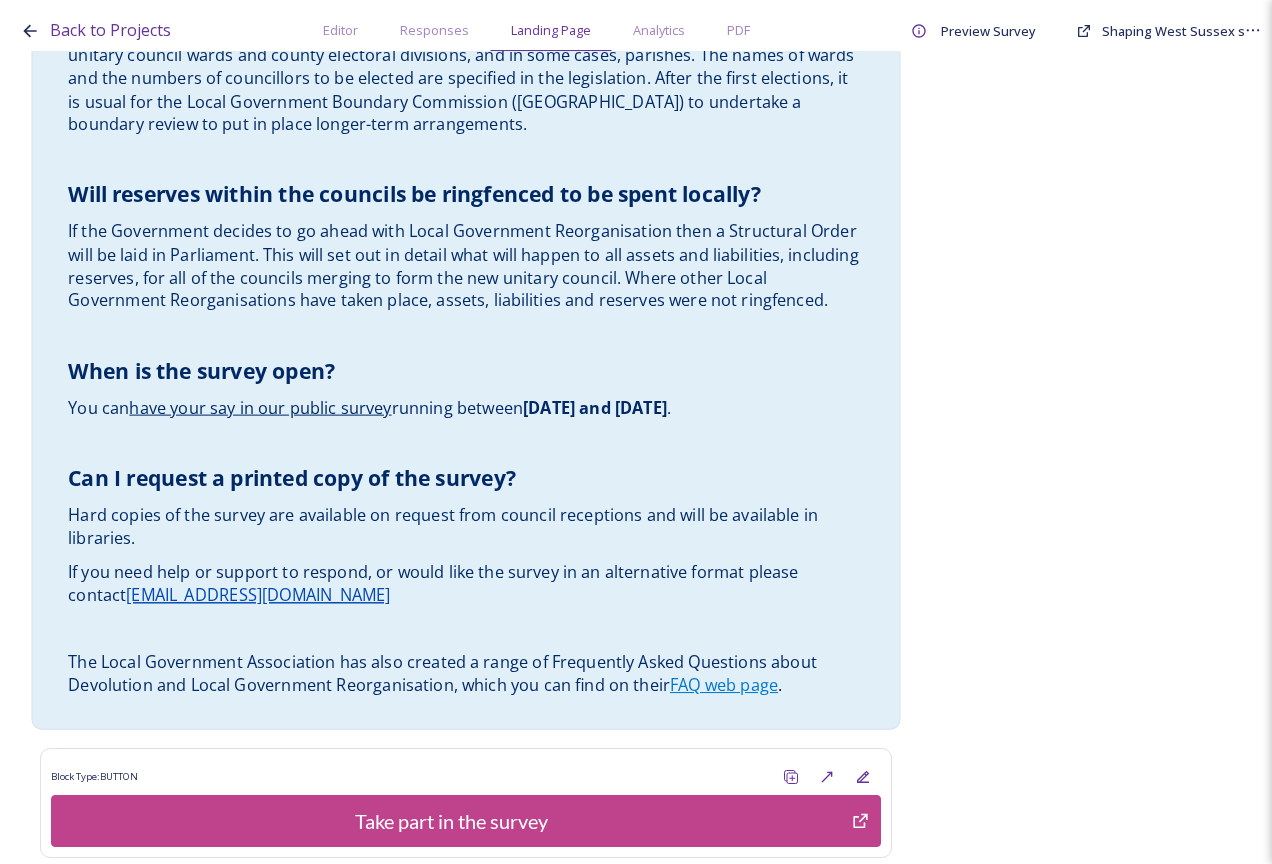click at bounding box center (466, 334) 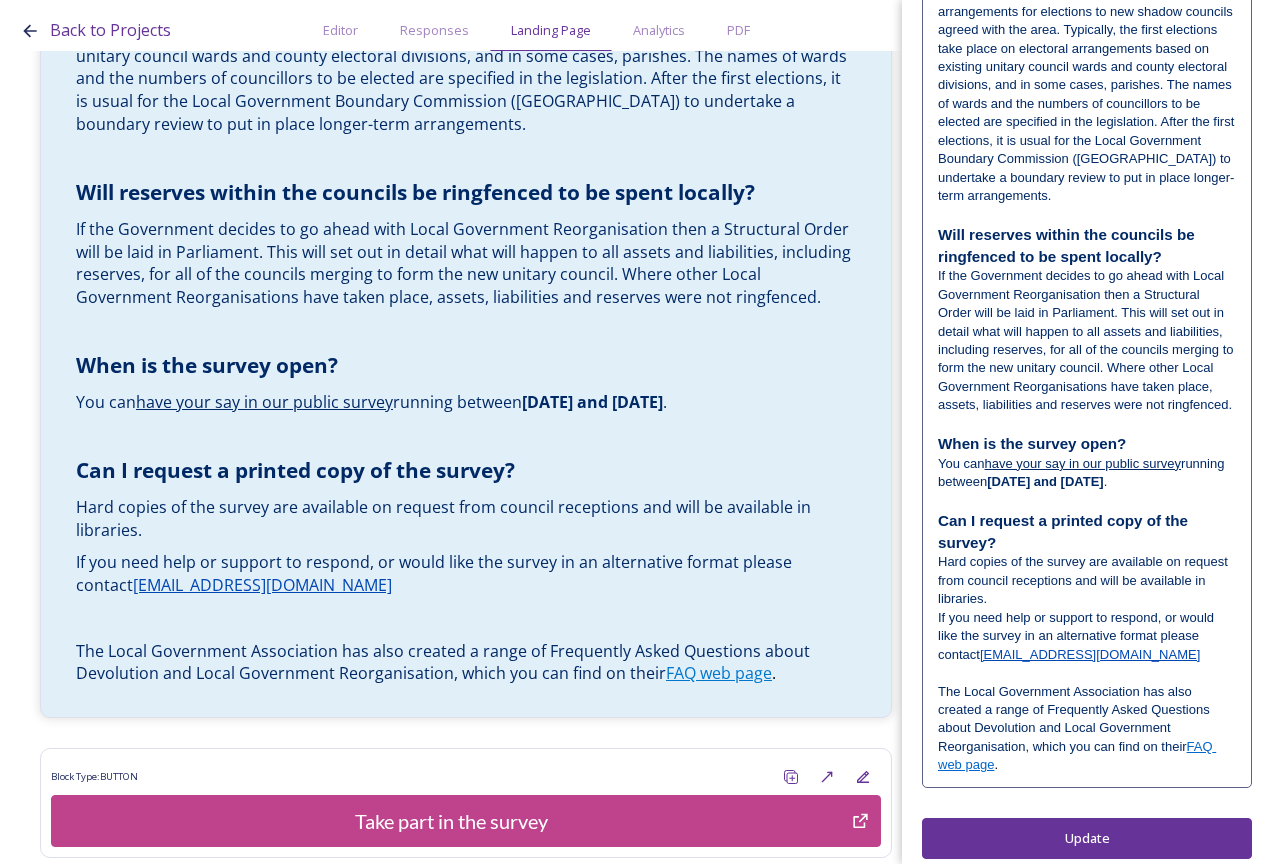 scroll, scrollTop: 728, scrollLeft: 0, axis: vertical 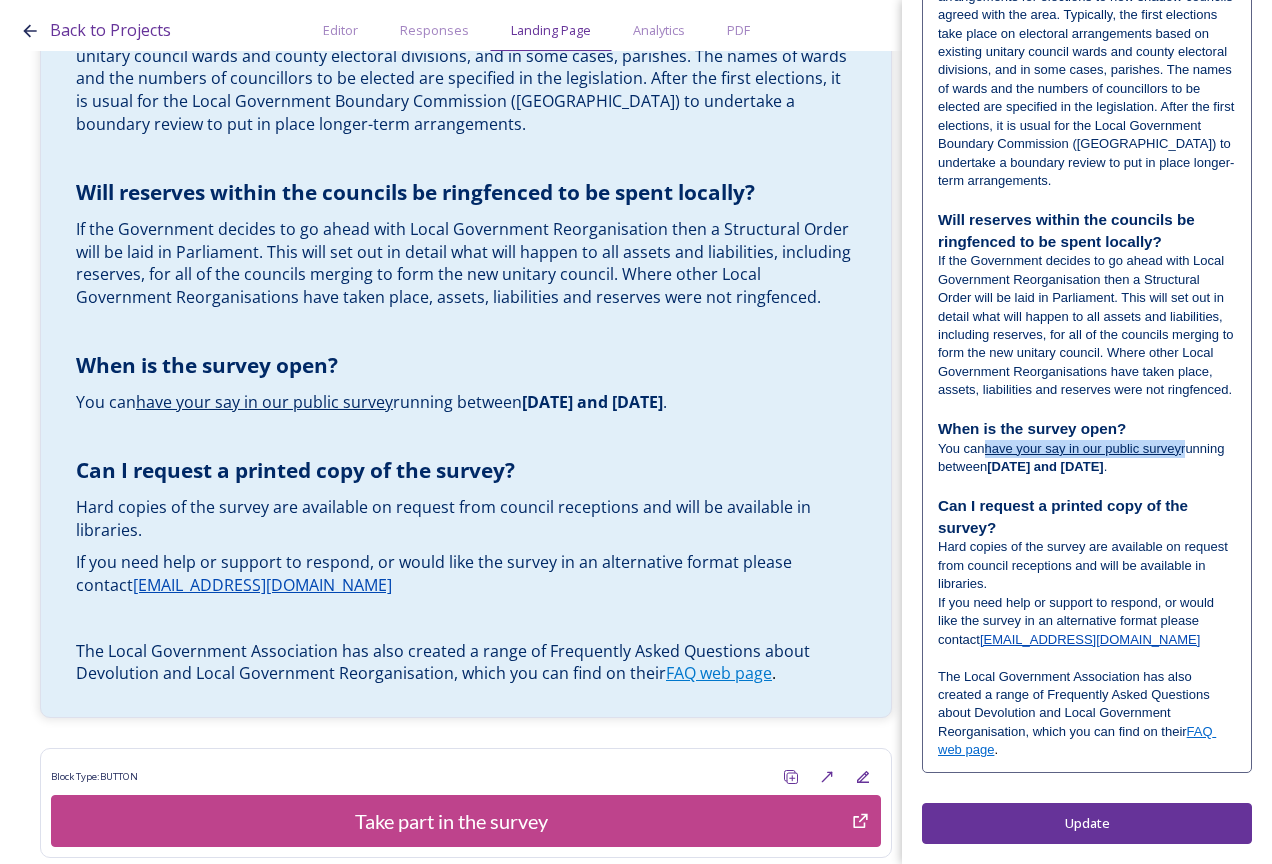 drag, startPoint x: 1188, startPoint y: 444, endPoint x: 990, endPoint y: 442, distance: 198.0101 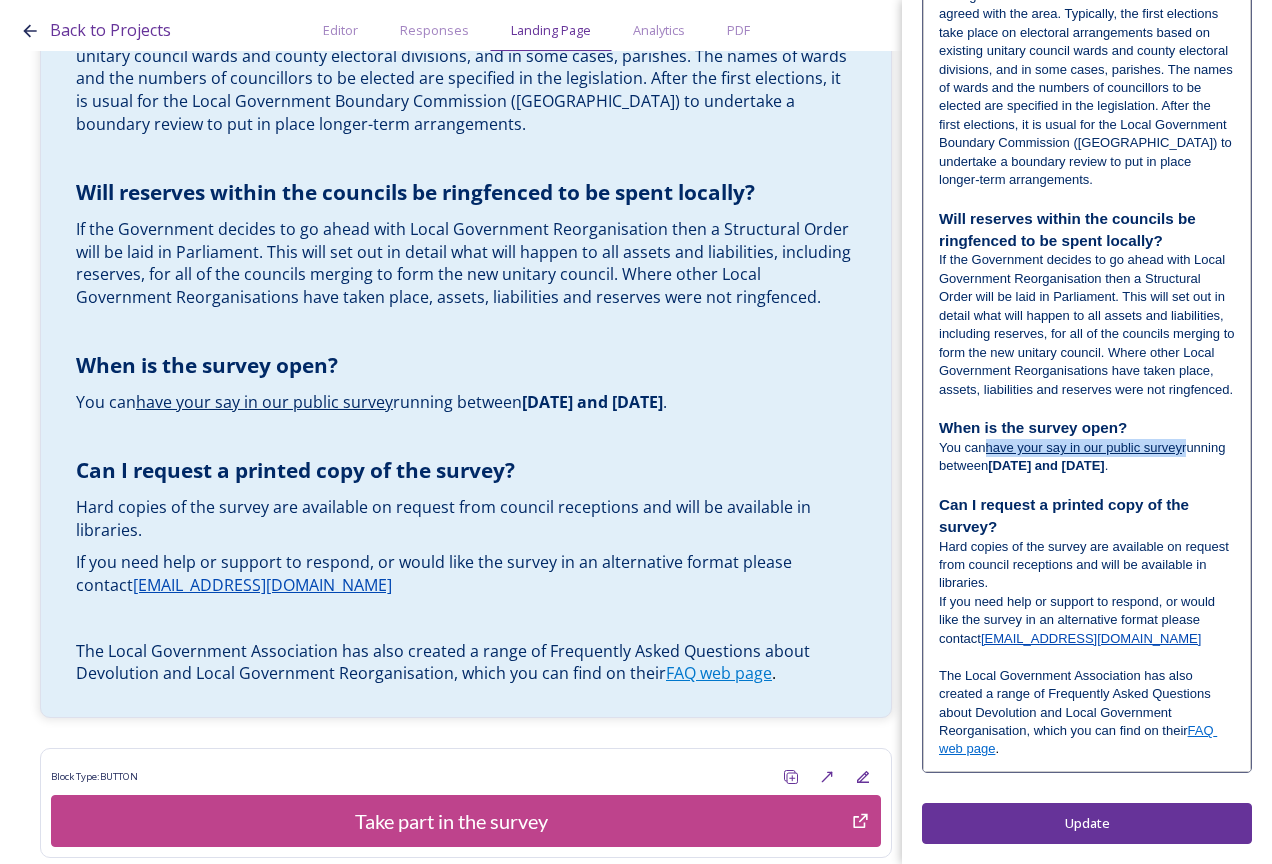 drag, startPoint x: 1194, startPoint y: 521, endPoint x: 989, endPoint y: 523, distance: 205.00975 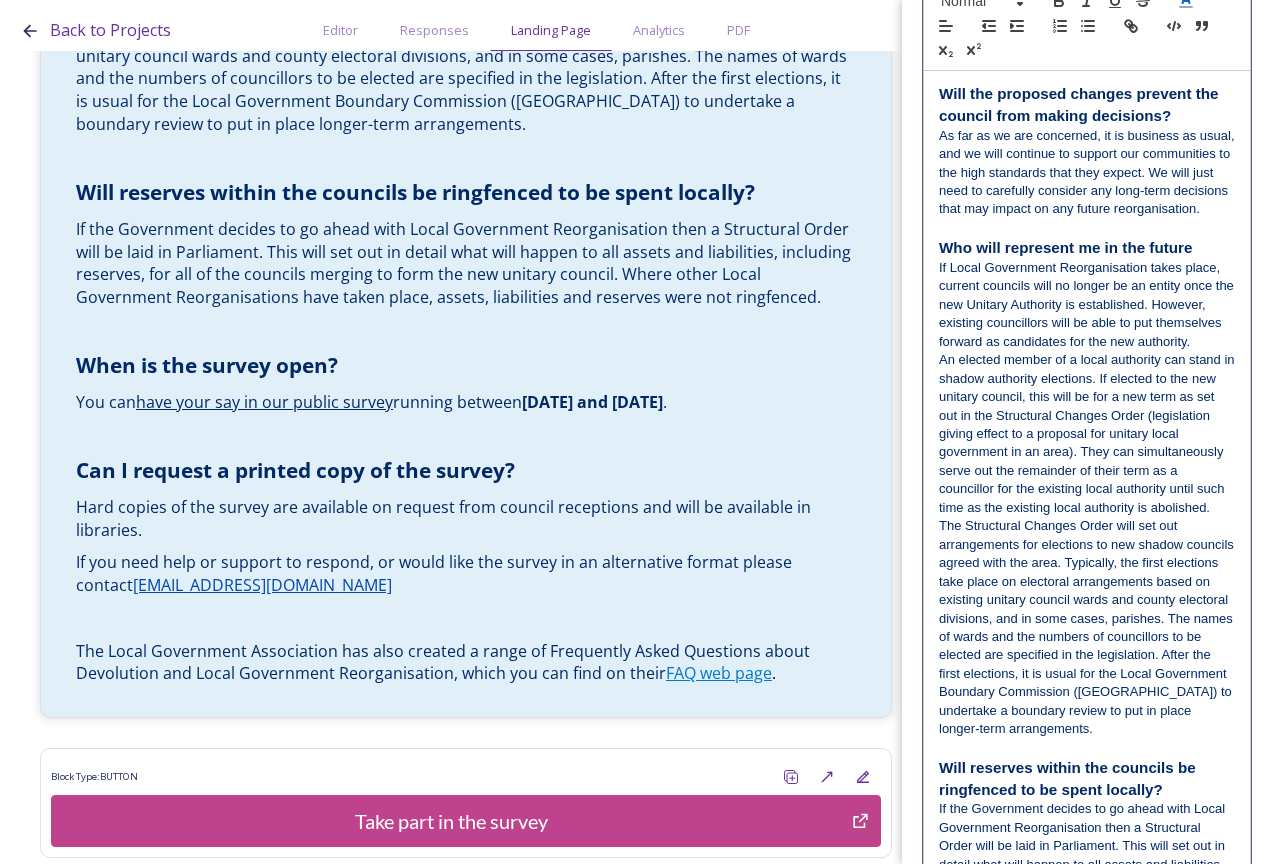 scroll, scrollTop: 0, scrollLeft: 0, axis: both 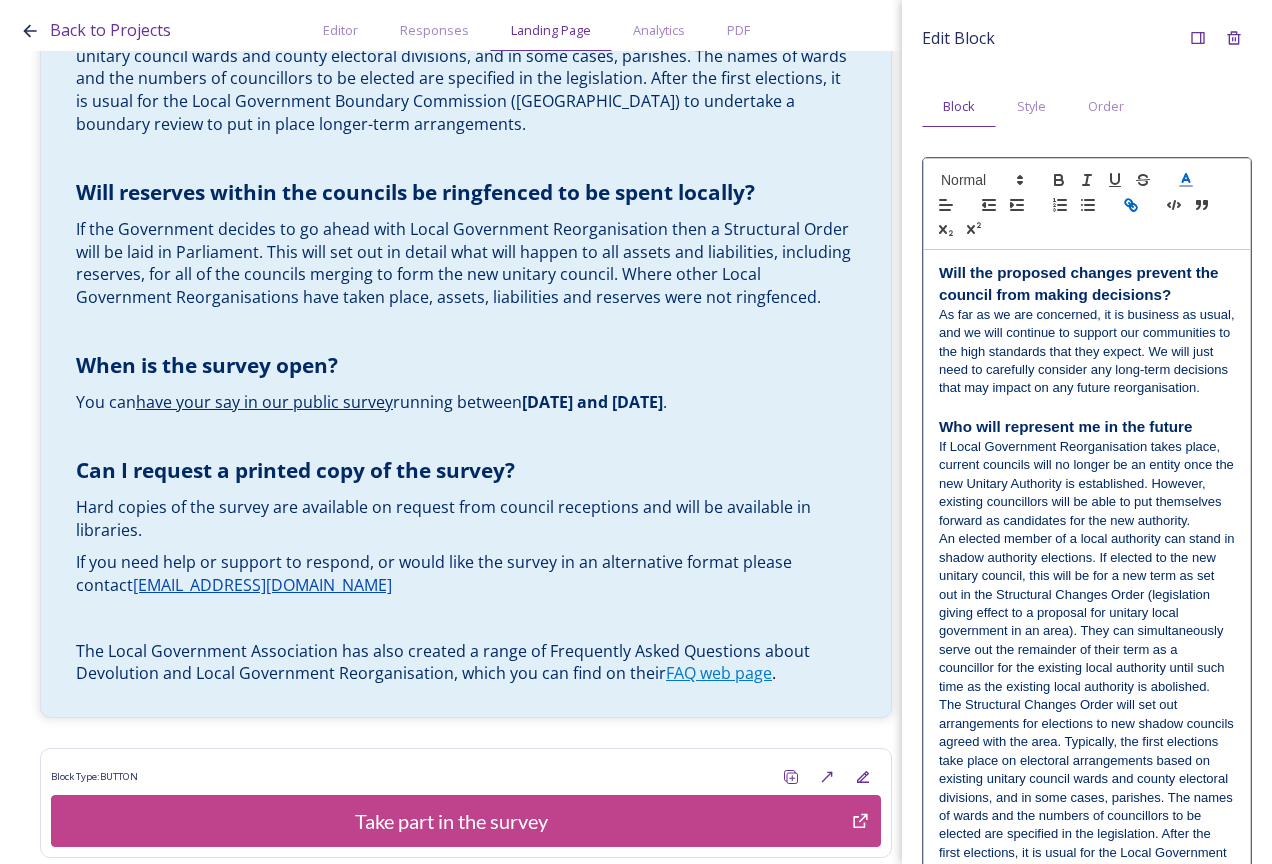 click 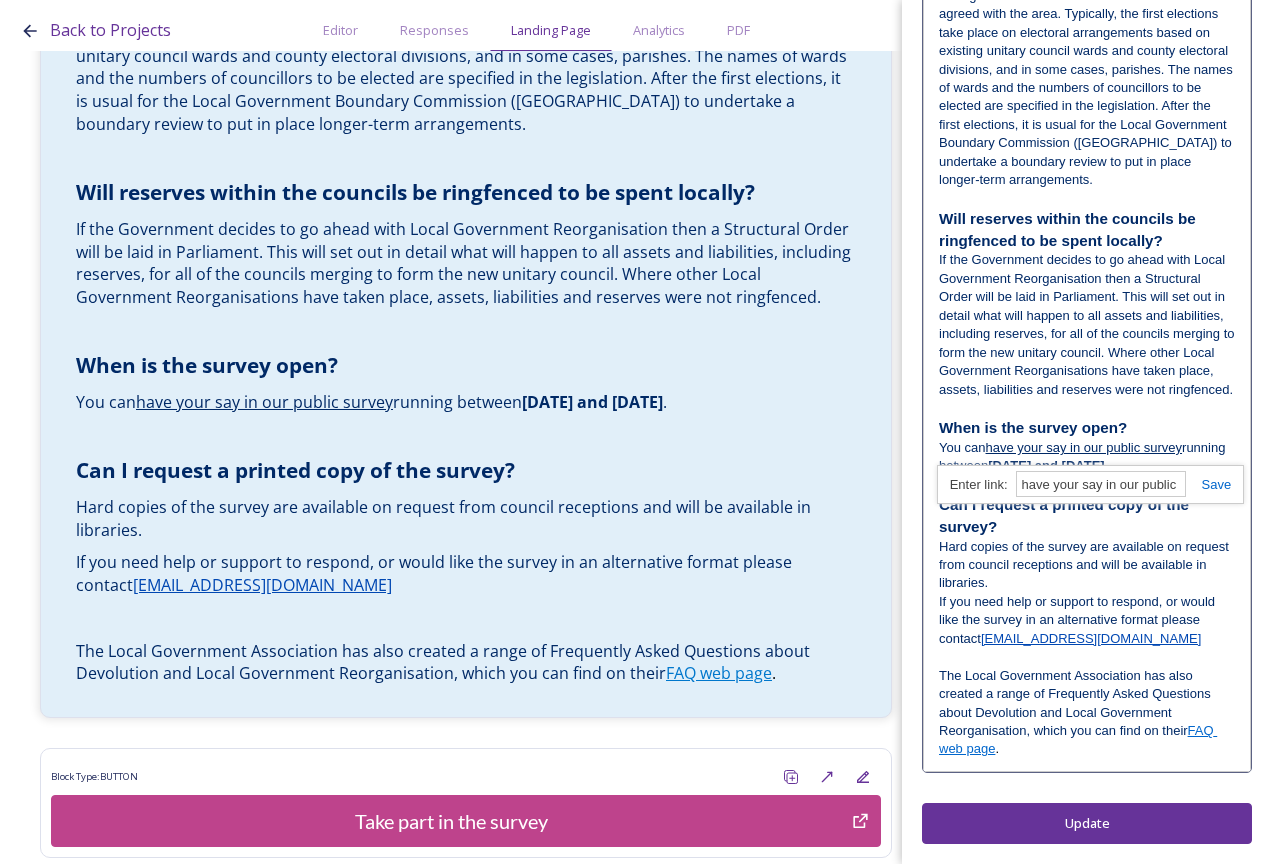 scroll, scrollTop: 802, scrollLeft: 0, axis: vertical 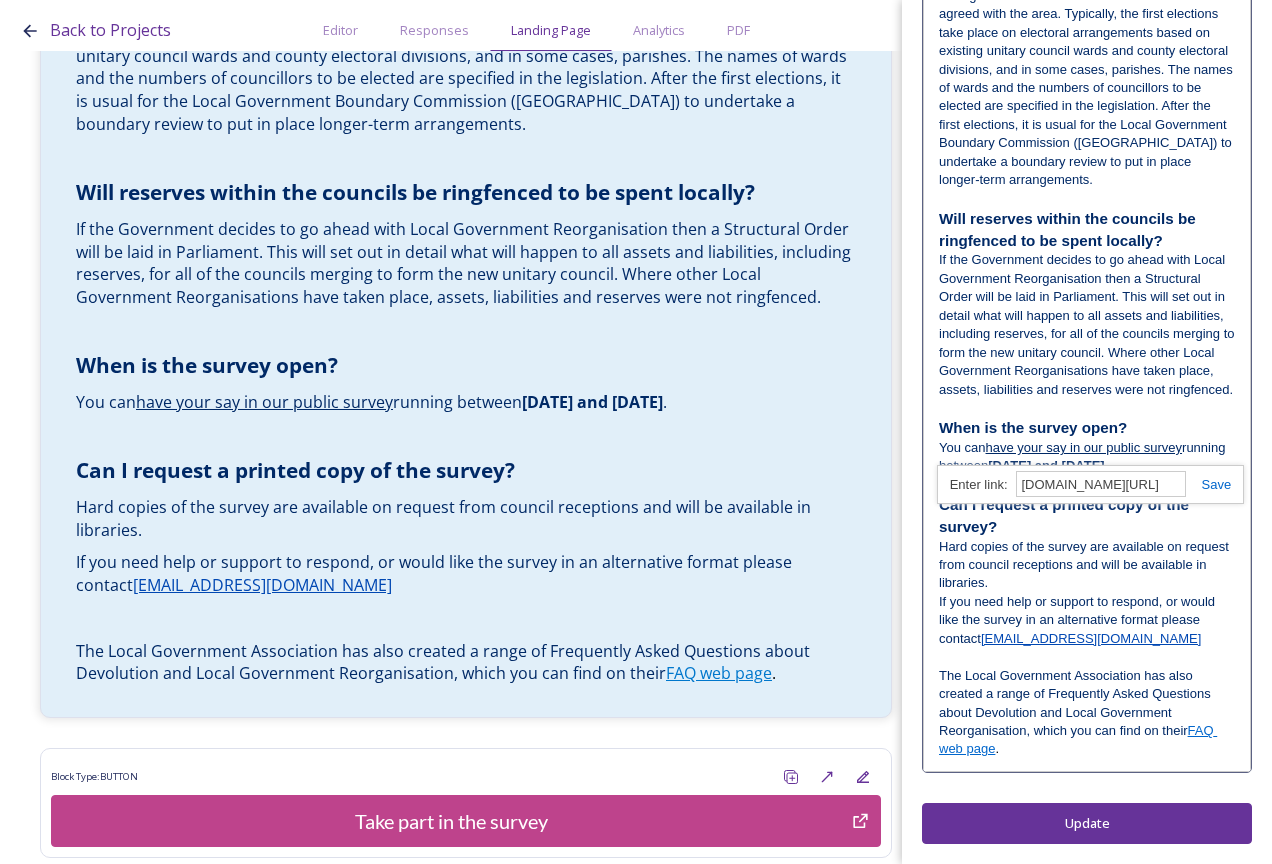 type on "[DOMAIN_NAME][URL]" 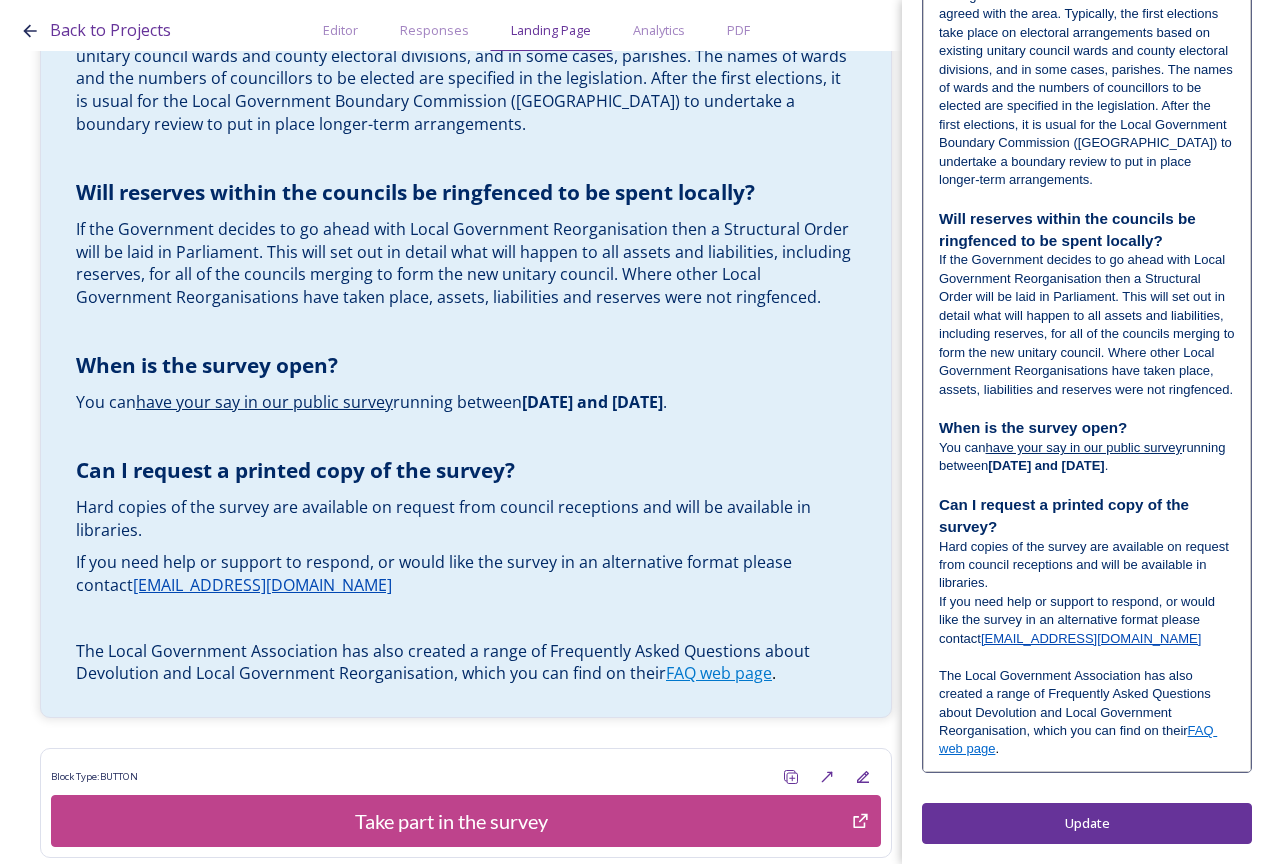 scroll, scrollTop: 802, scrollLeft: 0, axis: vertical 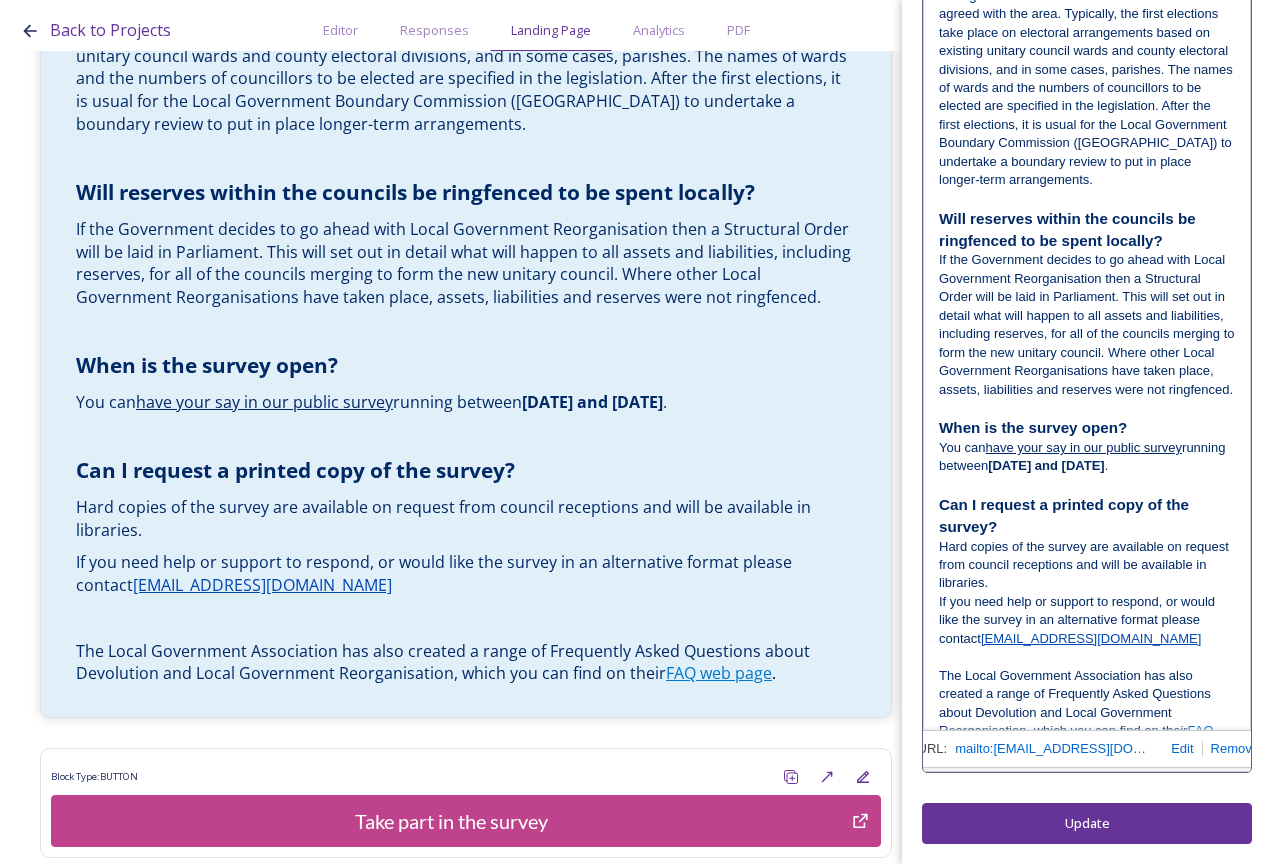 click on "FAQ web page" at bounding box center [1078, 739] 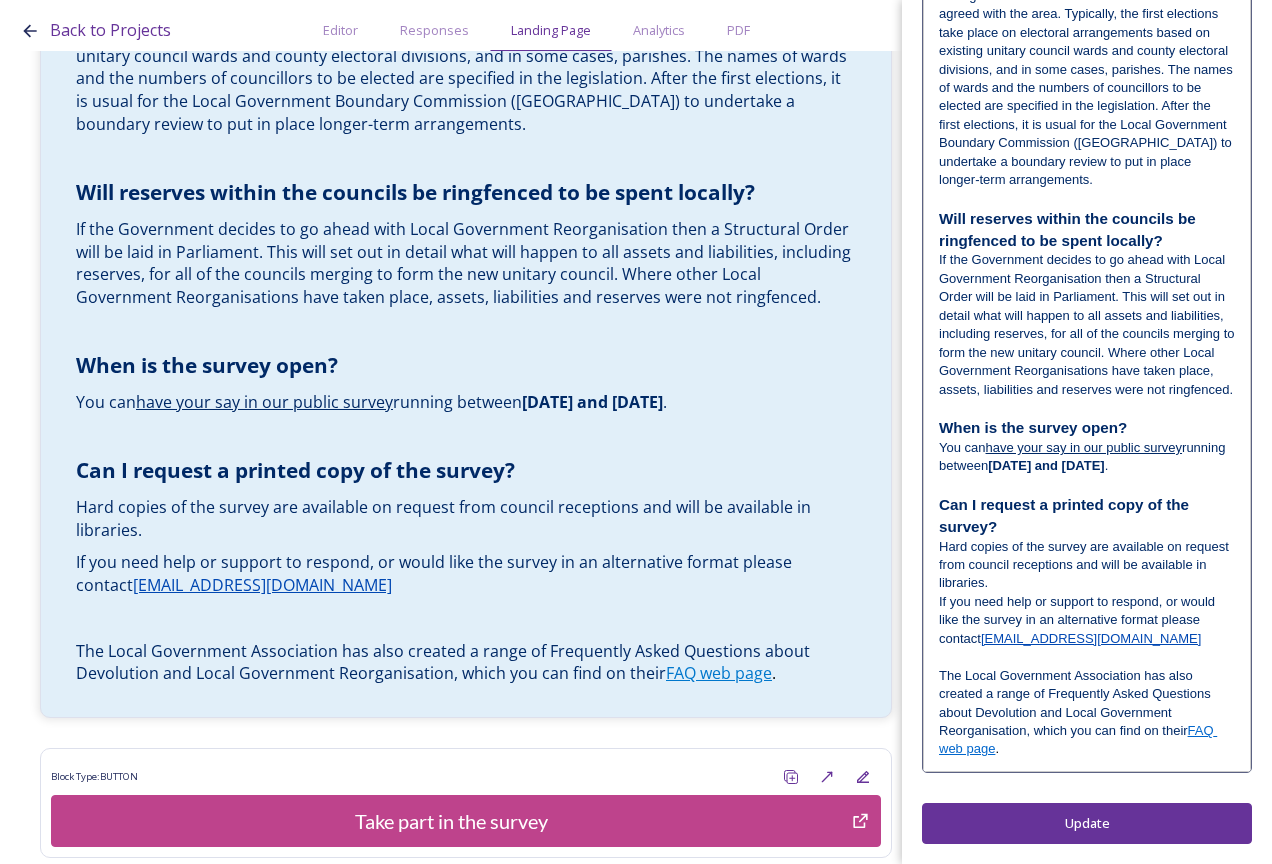 click on "FAQ web page" at bounding box center (1078, 739) 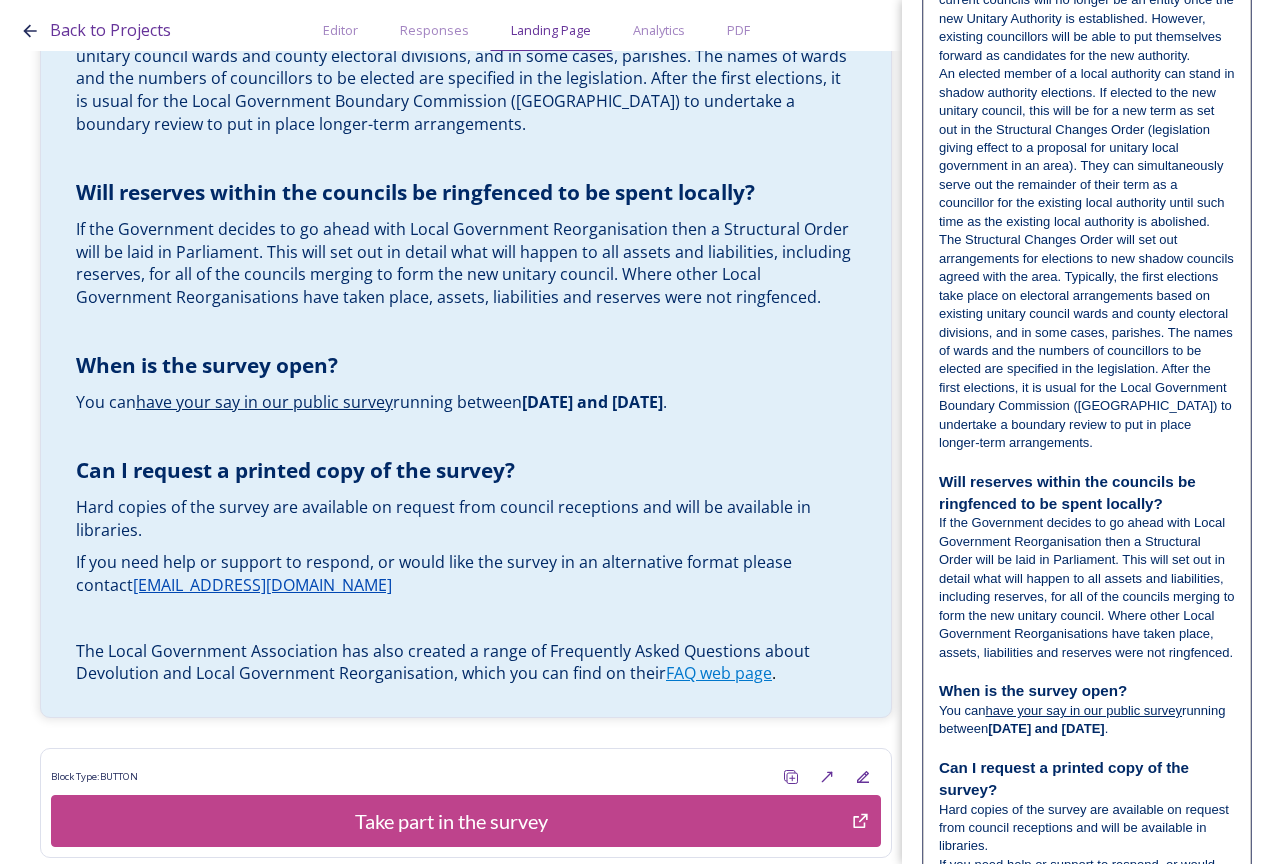 scroll, scrollTop: 0, scrollLeft: 0, axis: both 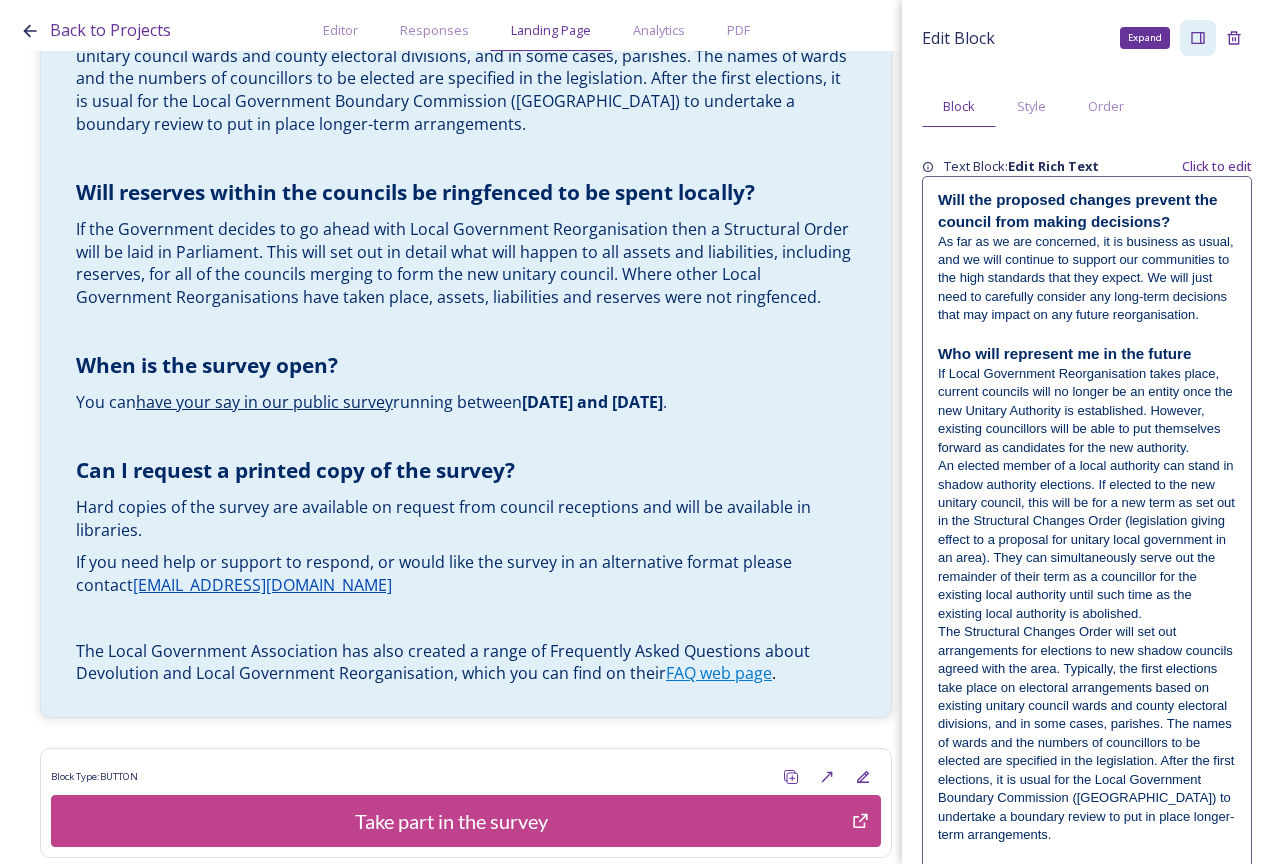click on "Expand" at bounding box center [1198, 38] 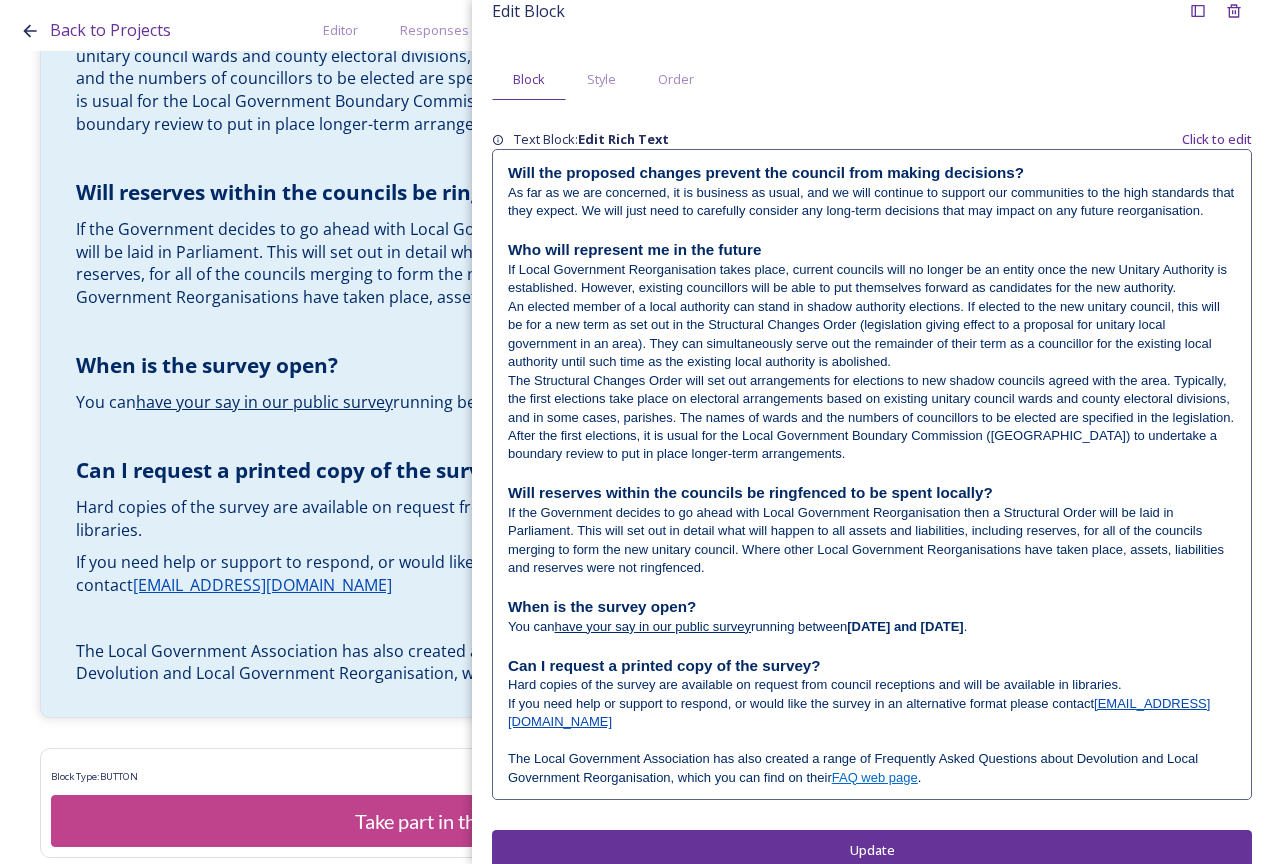 scroll, scrollTop: 73, scrollLeft: 0, axis: vertical 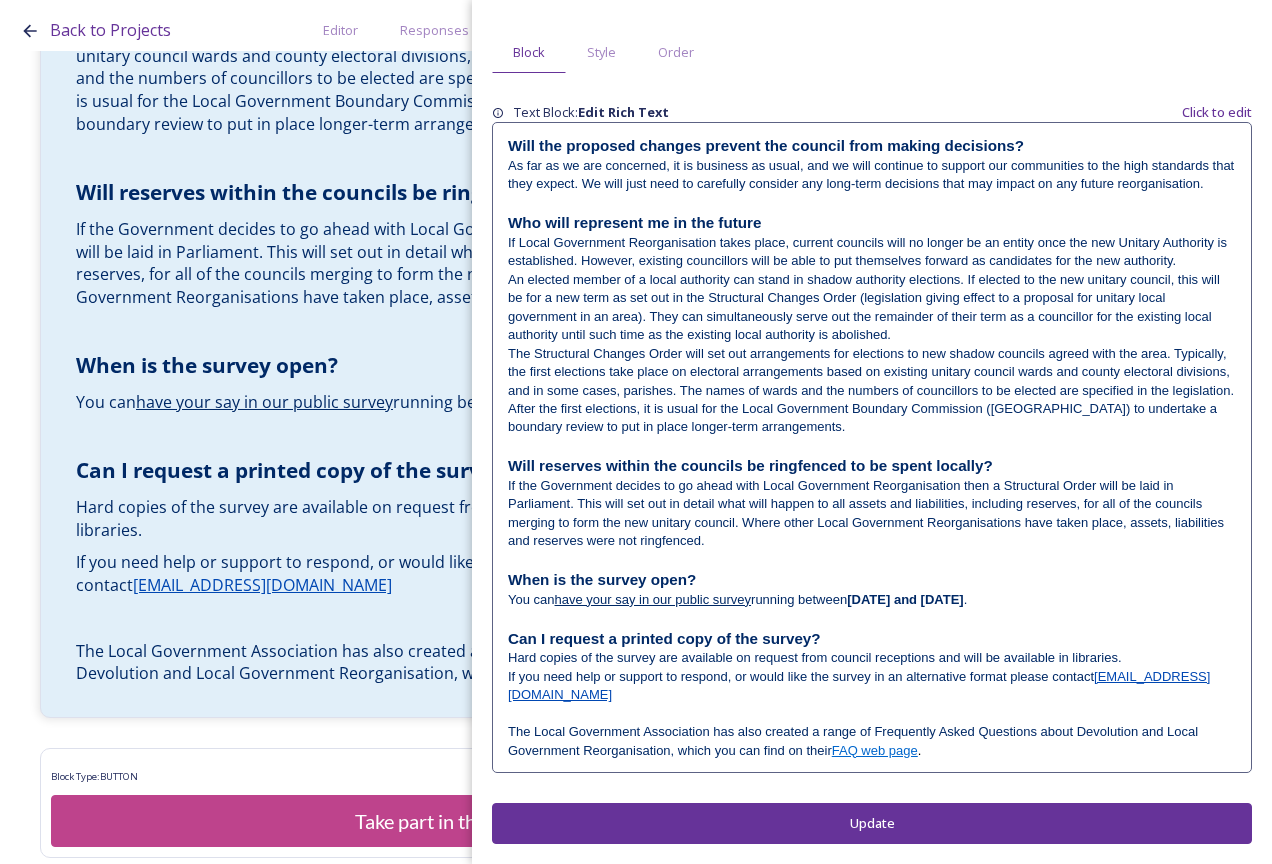 click on "The Local Government Association has also created a range of Frequently Asked Questions about Devolution and Local Government Reorganisation, which you can find on their  FAQ web page ." at bounding box center [872, 741] 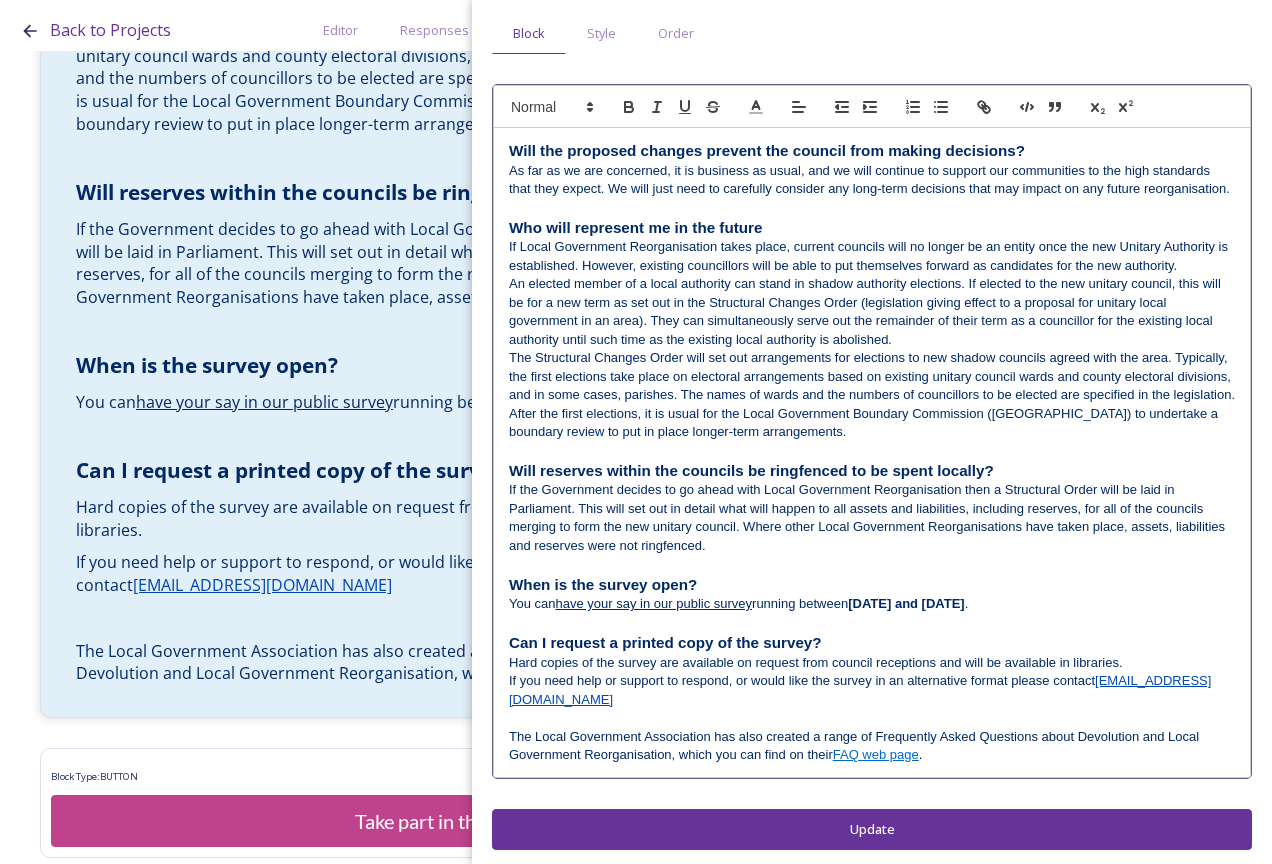 click on "The Local Government Association has also created a range of Frequently Asked Questions about Devolution and Local Government Reorganisation, which you can find on their  FAQ web page ." at bounding box center (872, 746) 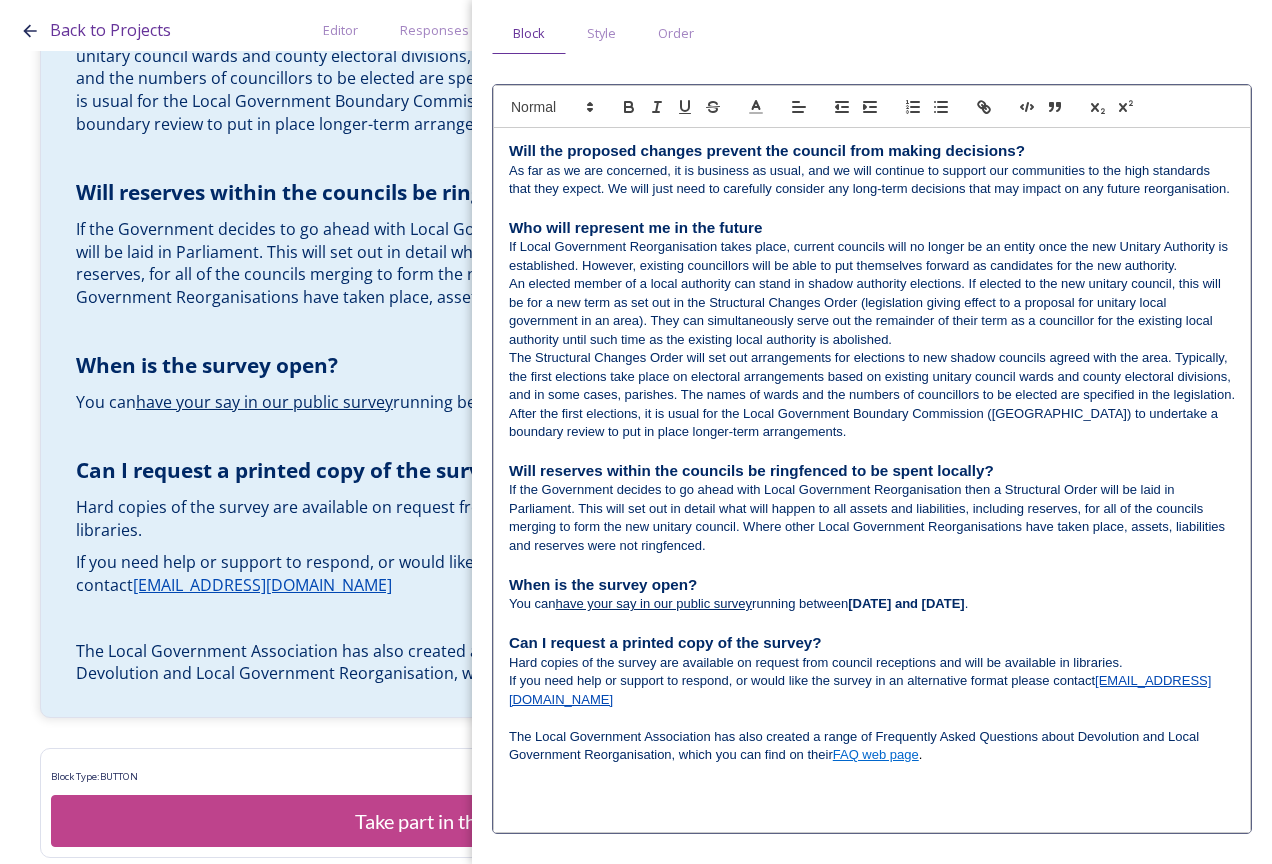 click on "FAQ web page" at bounding box center [876, 754] 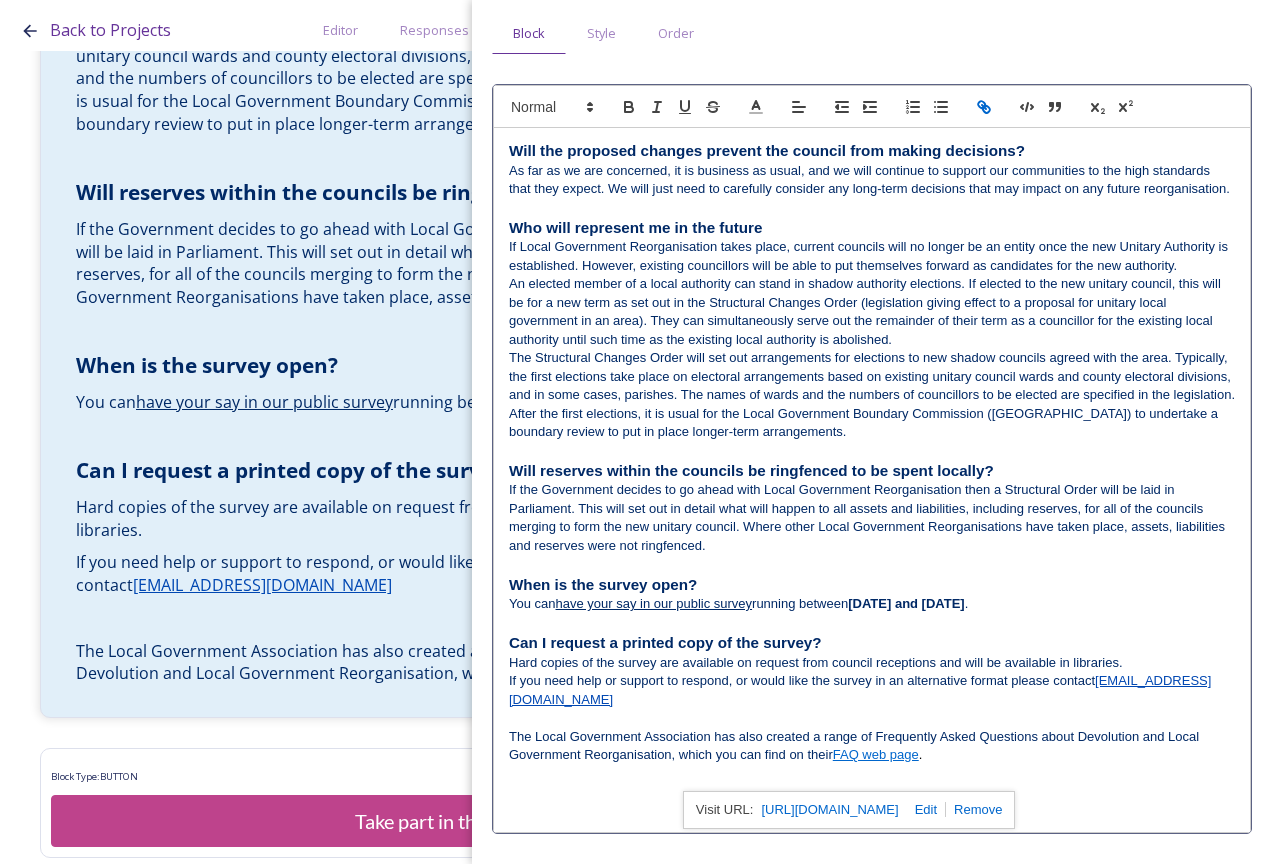 click at bounding box center [872, 774] 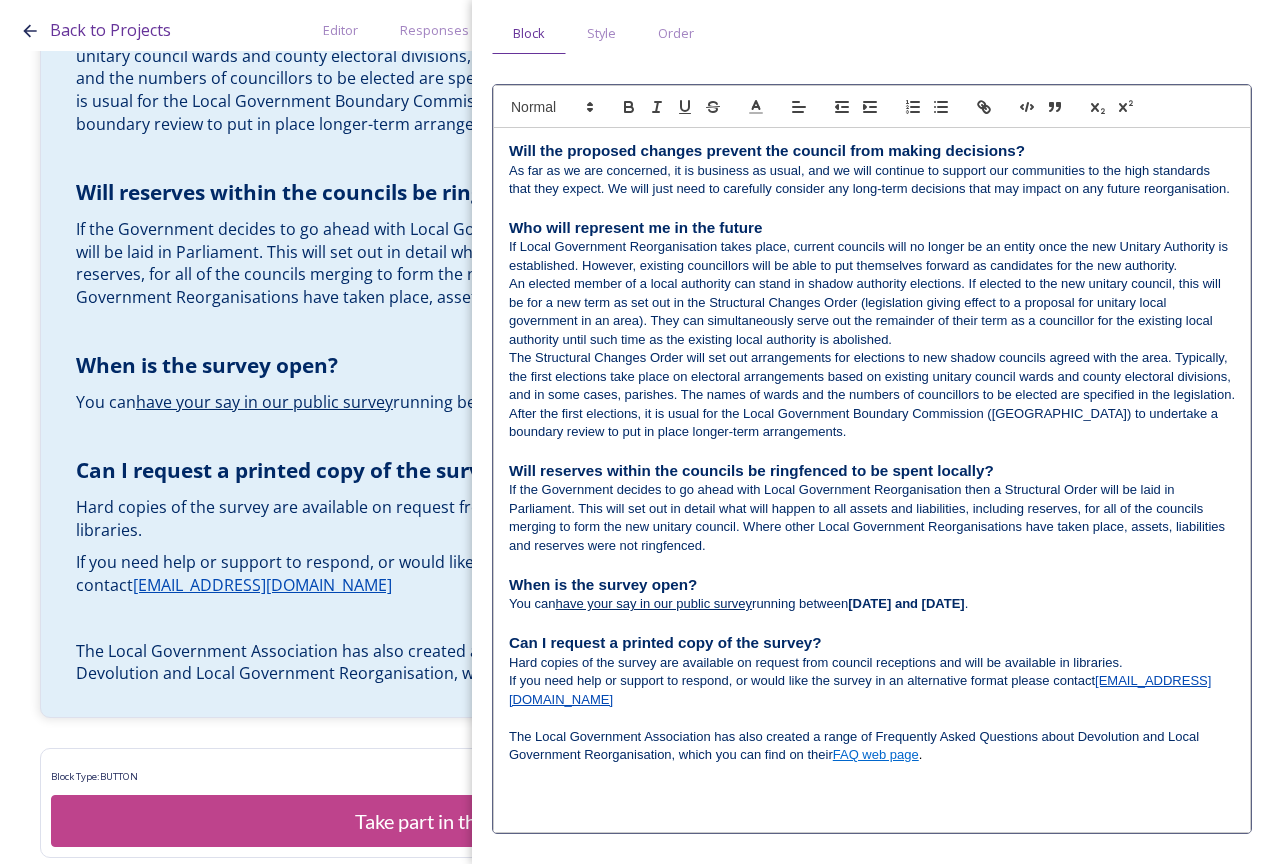 click on "The Local Government Association has also created a range of Frequently Asked Questions about Devolution and Local Government Reorganisation, which you can find on their  FAQ web page ." at bounding box center [872, 746] 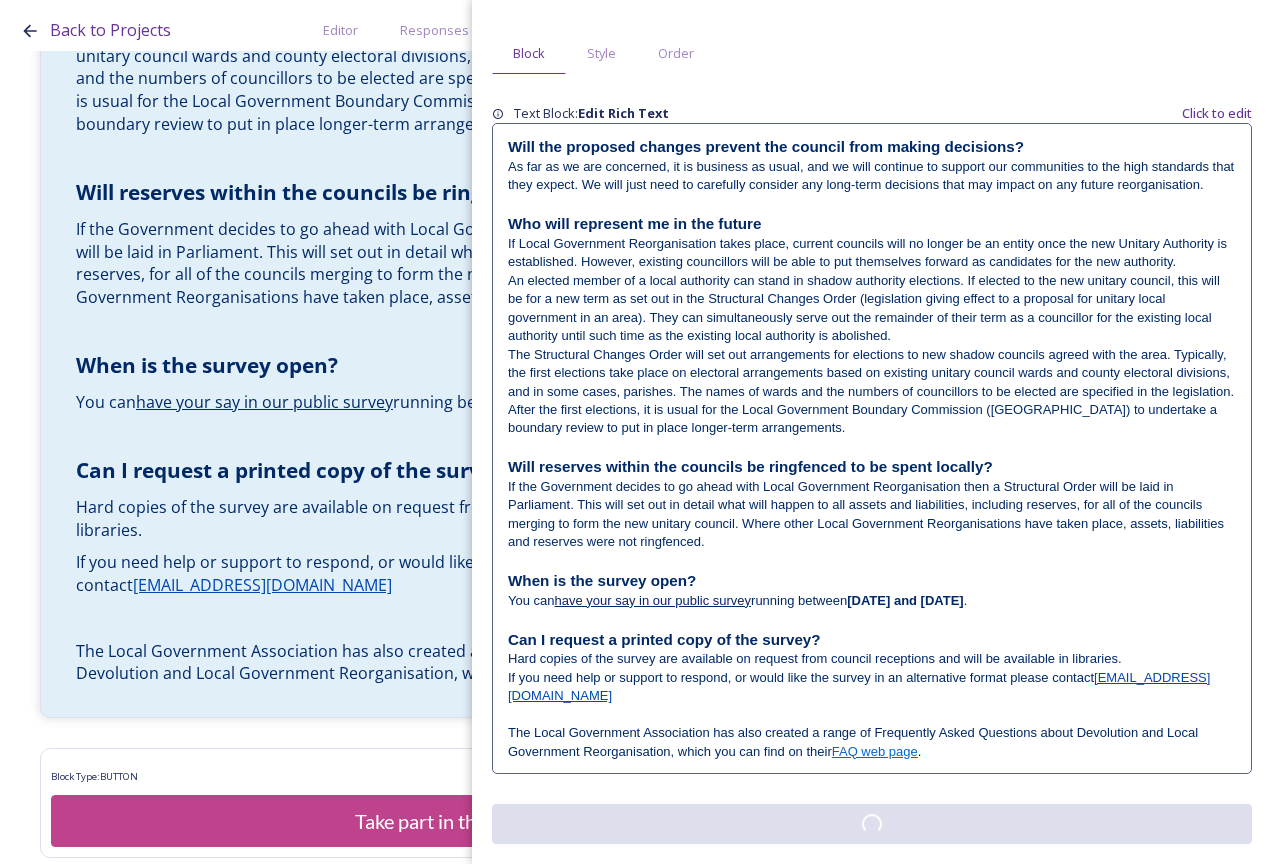scroll, scrollTop: 0, scrollLeft: 0, axis: both 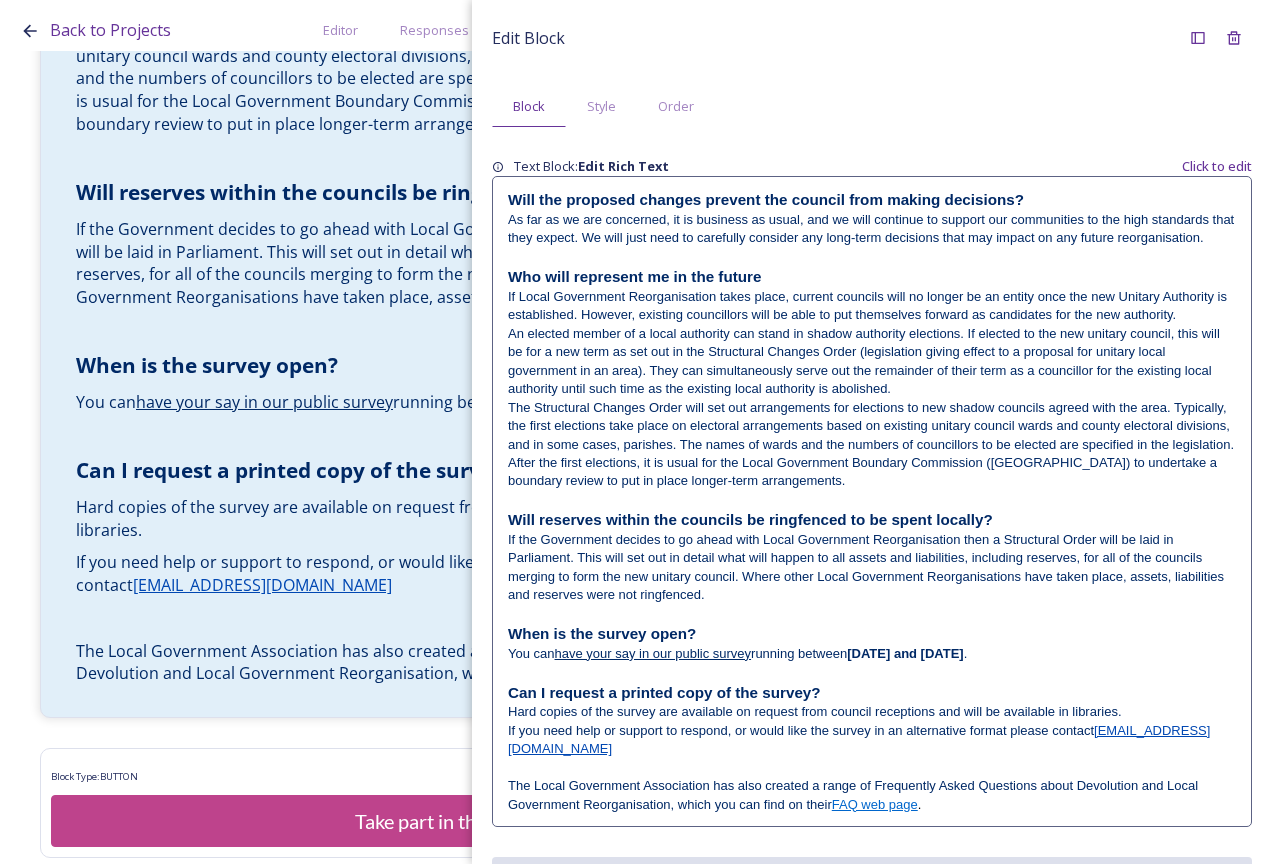 click on "Edit Block Block Style Order Text Block:  Edit Rich Text Click to edit Will the proposed changes prevent the council from making decisions? As far as we are concerned, it is business as usual, and we will continue to support our communities to the high standards that they expect. We will just need to carefully consider any long-term decisions that may impact on any future reorganisation. Who will represent me in the future If Local Government Reorganisation takes place, current councils will no longer be an entity once the new Unitary Authority is established. However, existing councillors will be able to put themselves forward as candidates for the new authority. Will reserves within the councils be ringfenced to be spent locally? When is the survey open? You can  have your say in our public survey  running between  [DATE] and [DATE] . Can I request a printed copy of the survey? Hard copies of the survey are available on request from council receptions and will be available in libraries.   ." at bounding box center [872, 458] 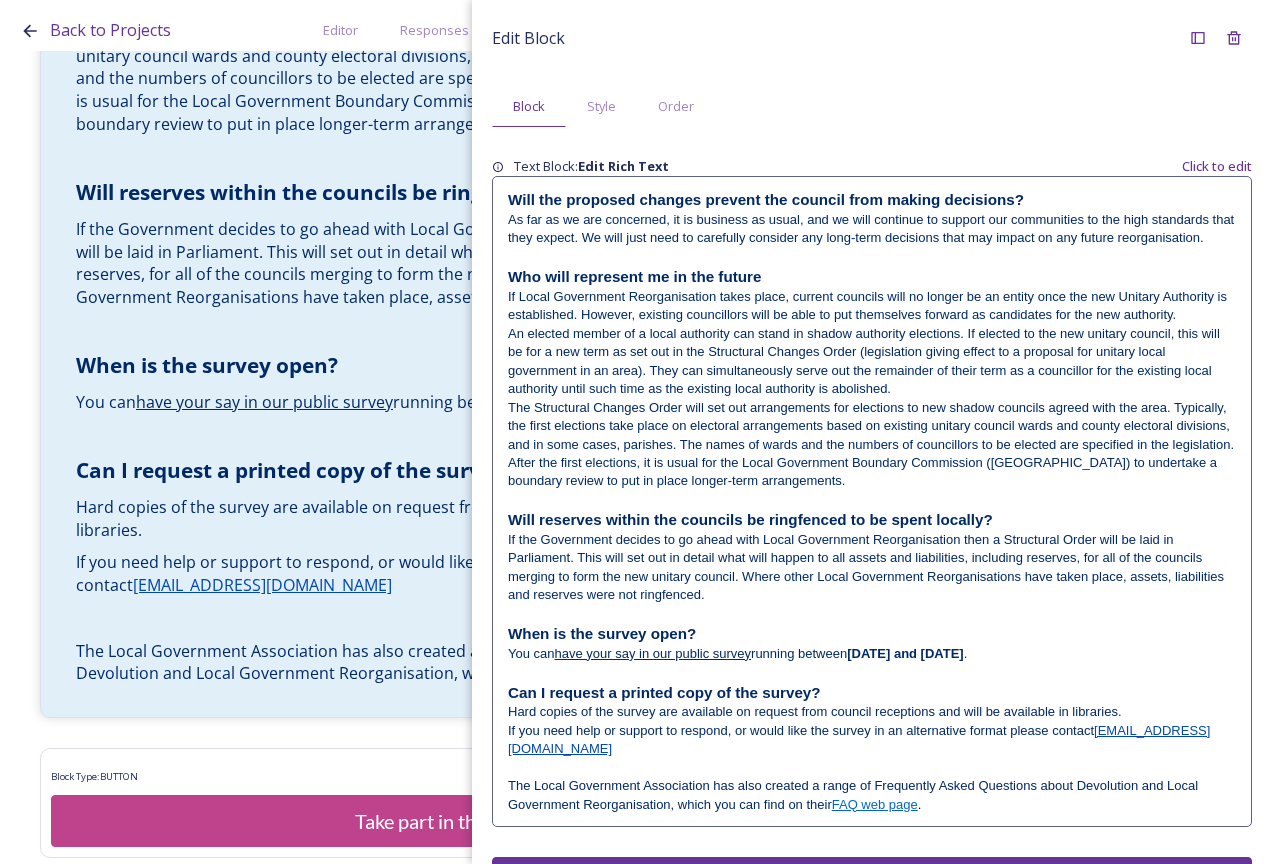 click on "Back to Projects Editor Responses Landing Page Analytics PDF Preview Survey Shaping [GEOGRAPHIC_DATA] survey Do you want to have a landing page for this project? Home Frequently asked questions Block Type:  RICH_TEXT Frequently Asked Questions Block Type:  IMAGE_TEXT On this page, you can find a range of Frequently Asked Questions. You will also find some helpful explainer videos created by the Local Government Association (LGA). Block Type:  RICH_TEXT What is meant by devolution and local government reorganisation? Devolution In [GEOGRAPHIC_DATA], devolution is the transfer of powers and funding from national to local government. The current Government has made devolution a priority and set out plans to create a new network of Strategic Authorities that will cover the whole of [GEOGRAPHIC_DATA] by 2029. The new authorities will be led by elected mayors and will cover a number of local council areas. The Government explained these plans in an  English Devolution White Paper Local Government Reorganisation Block Type:  VIDEO VIDEO   ." at bounding box center [636, 432] 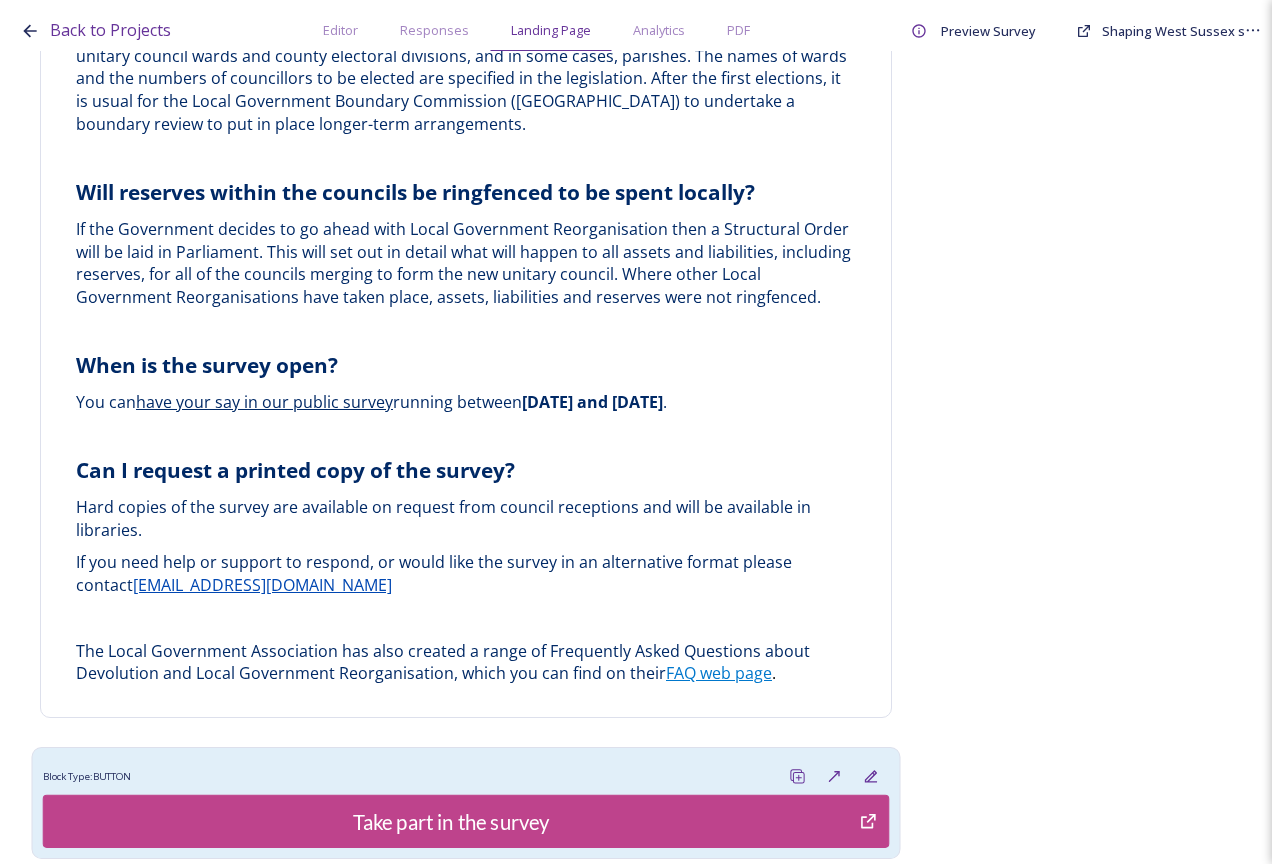 click on "Block Type:  BUTTON" at bounding box center [466, 776] 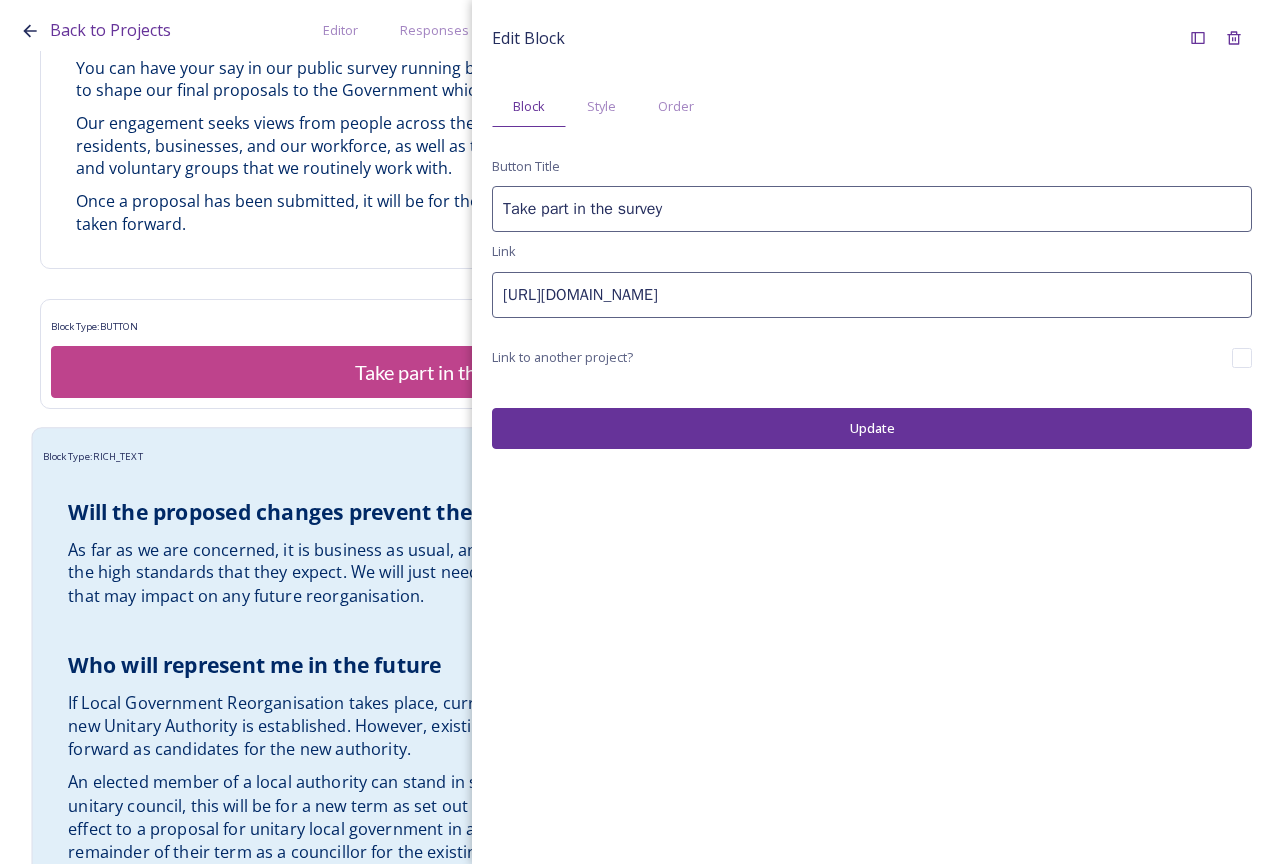 scroll, scrollTop: 4480, scrollLeft: 0, axis: vertical 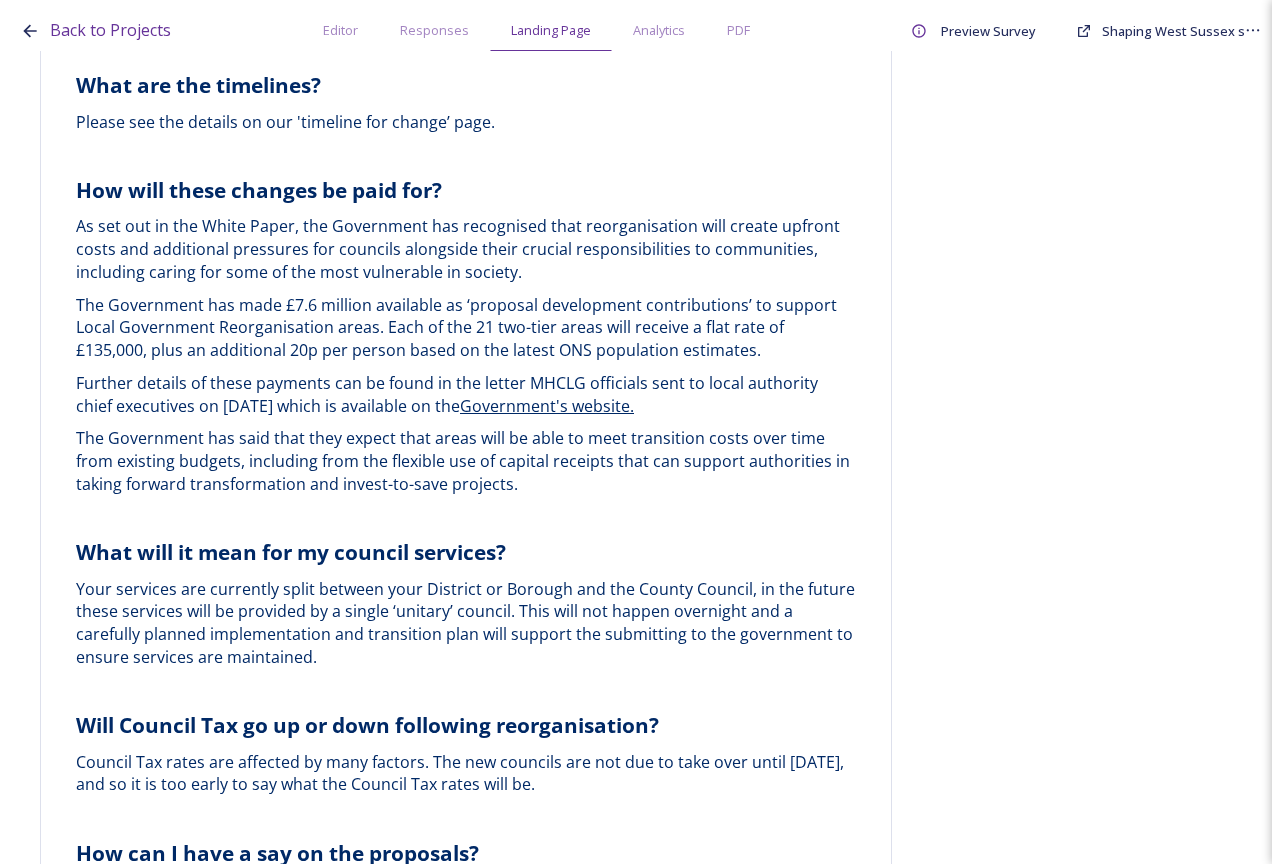 click on "Back to Projects Editor Responses Landing Page Analytics PDF Preview Survey Shaping [GEOGRAPHIC_DATA] survey Do you want to have a landing page for this project? Home Frequently asked questions Block Type:  RICH_TEXT Frequently Asked Questions Block Type:  IMAGE_TEXT On this page, you can find a range of Frequently Asked Questions. You will also find some helpful explainer videos created by the Local Government Association (LGA). Block Type:  RICH_TEXT What is meant by devolution and local government reorganisation? Devolution In [GEOGRAPHIC_DATA], devolution is the transfer of powers and funding from national to local government. The current Government has made devolution a priority and set out plans to create a new network of Strategic Authorities that will cover the whole of [GEOGRAPHIC_DATA] by 2029. The new authorities will be led by elected mayors and will cover a number of local council areas. The Government explained these plans in an  English Devolution White Paper Local Government Reorganisation Block Type:  VIDEO VIDEO   ." at bounding box center (636, 432) 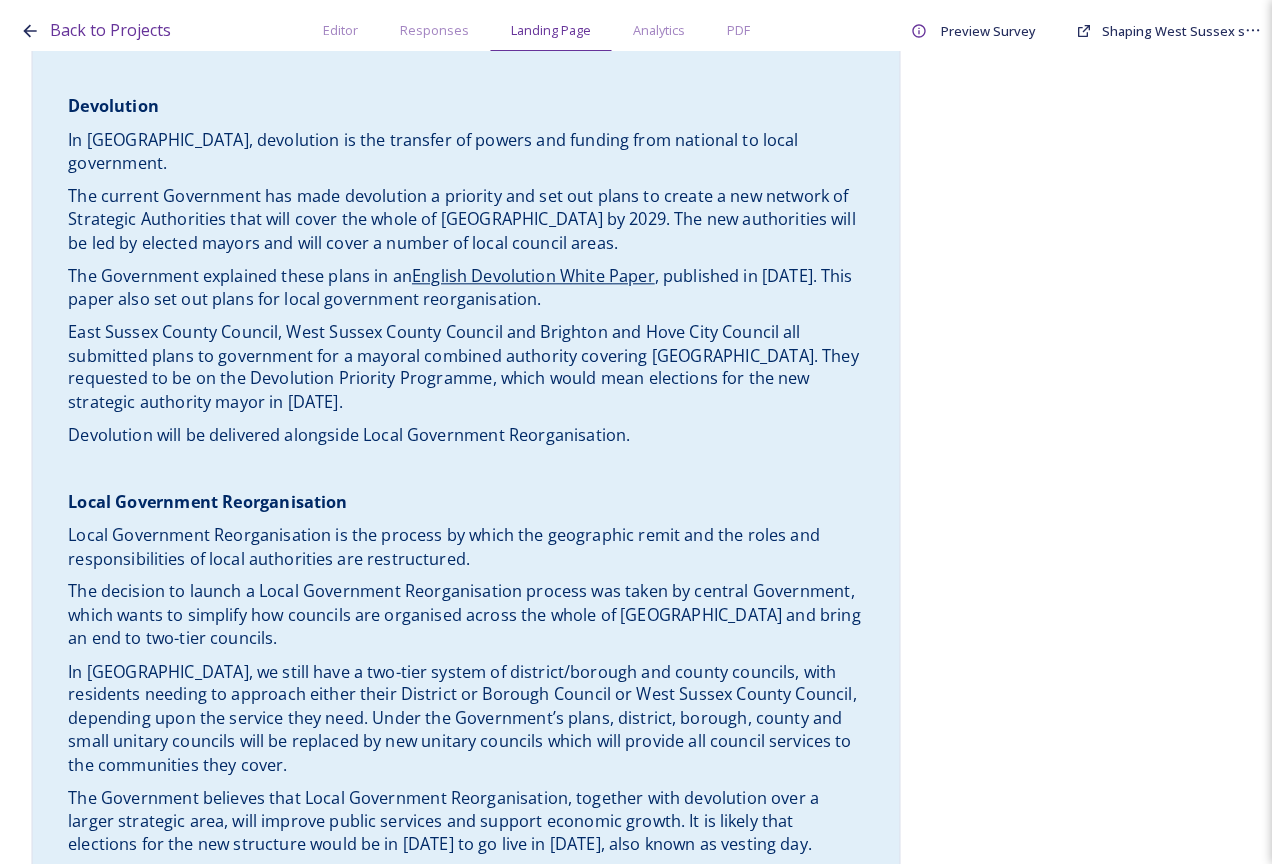 scroll, scrollTop: 0, scrollLeft: 0, axis: both 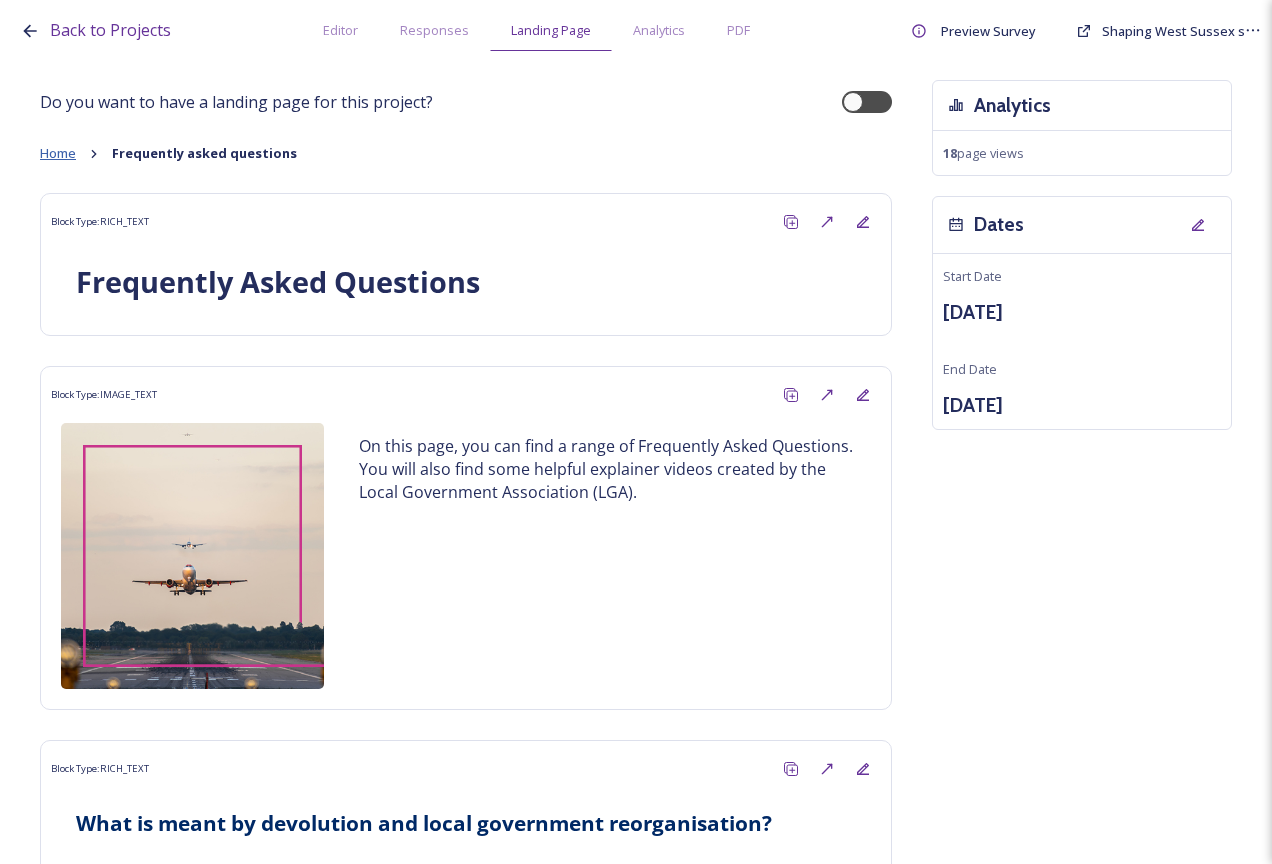 click on "Home" at bounding box center (58, 153) 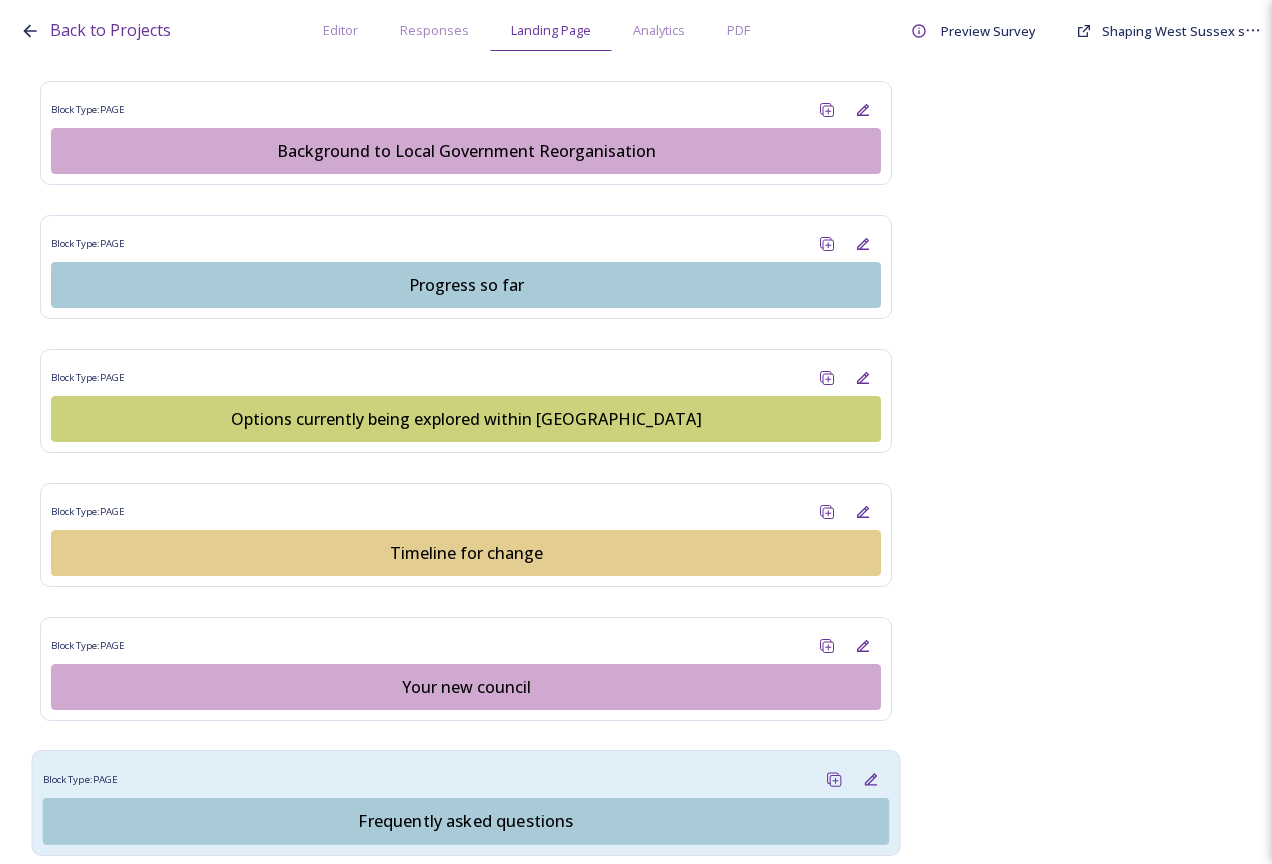 scroll, scrollTop: 1599, scrollLeft: 0, axis: vertical 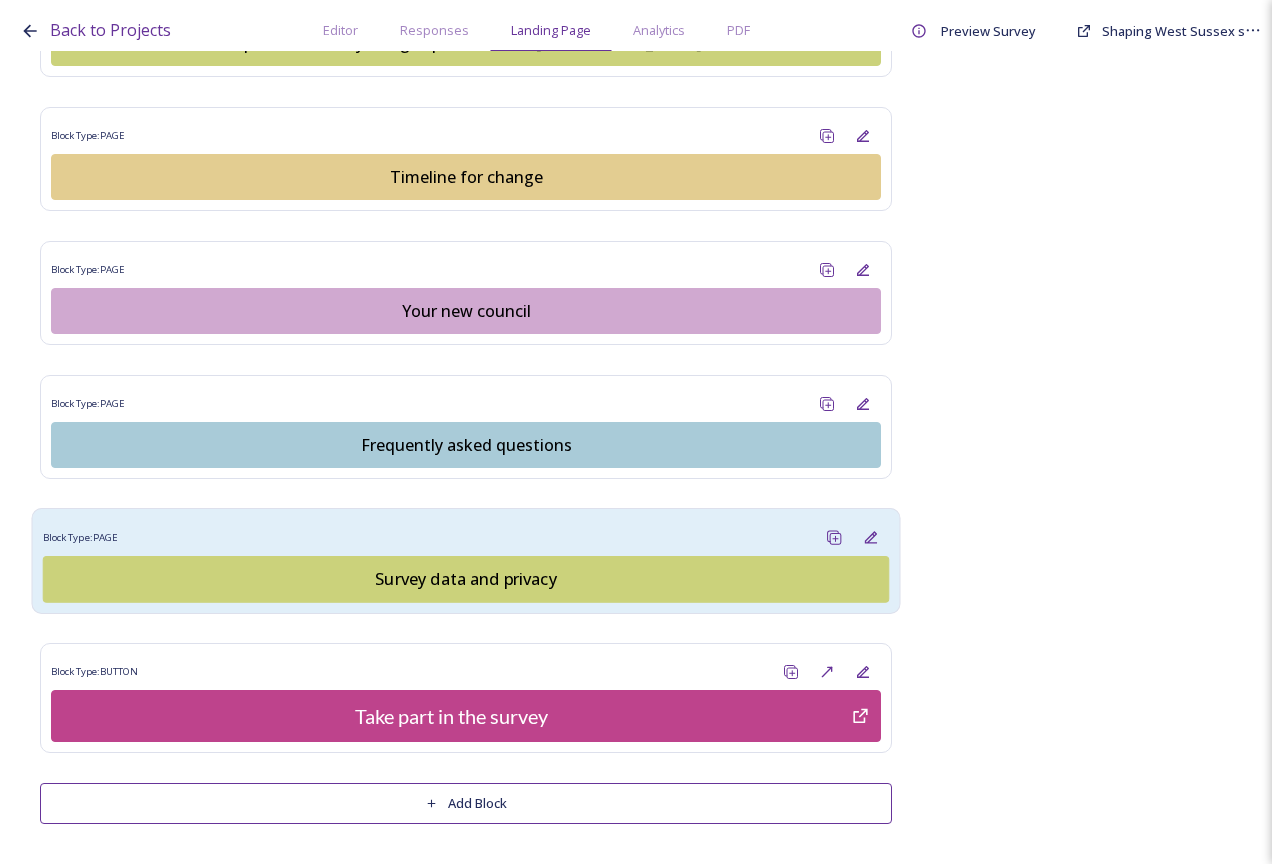 click on "Block Type:  PAGE" at bounding box center [466, 537] 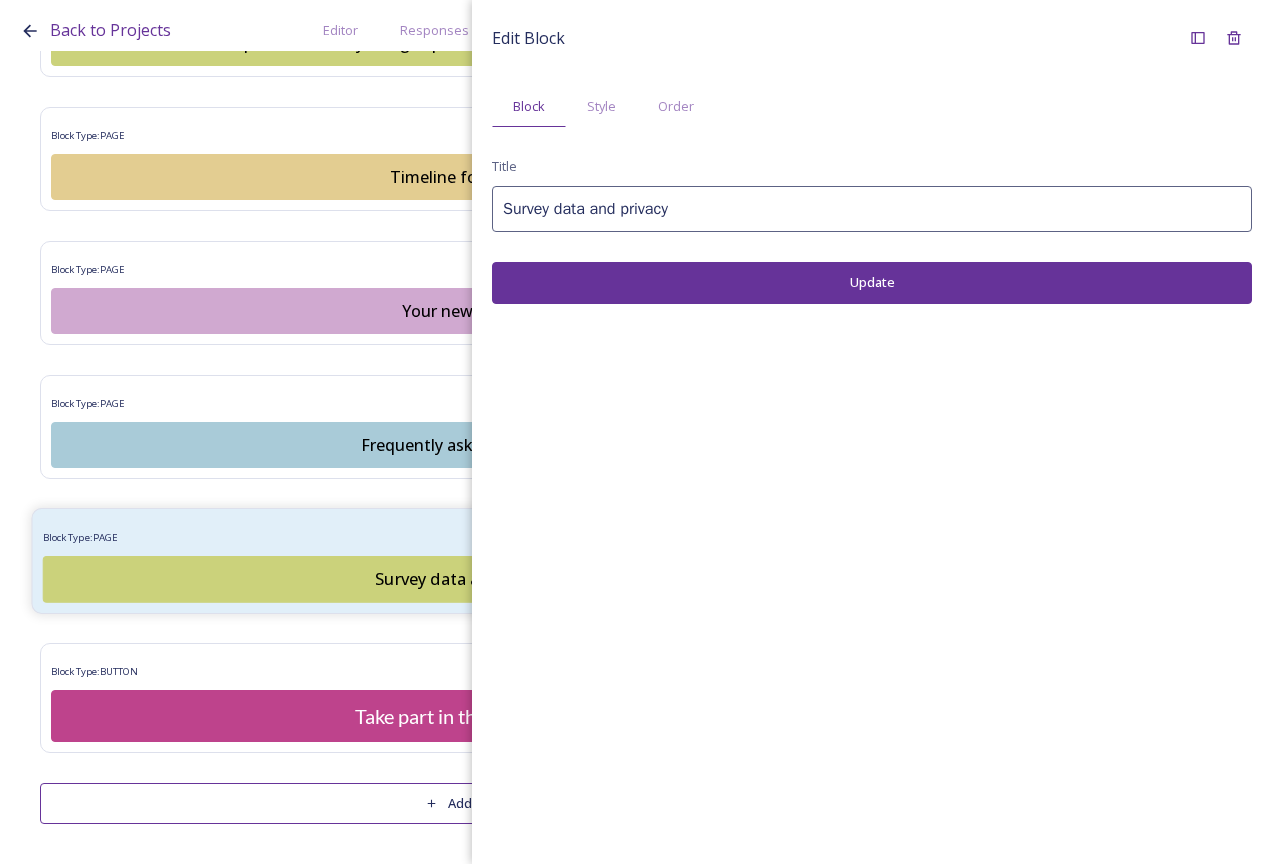 click on "Survey data and privacy" at bounding box center [466, 579] 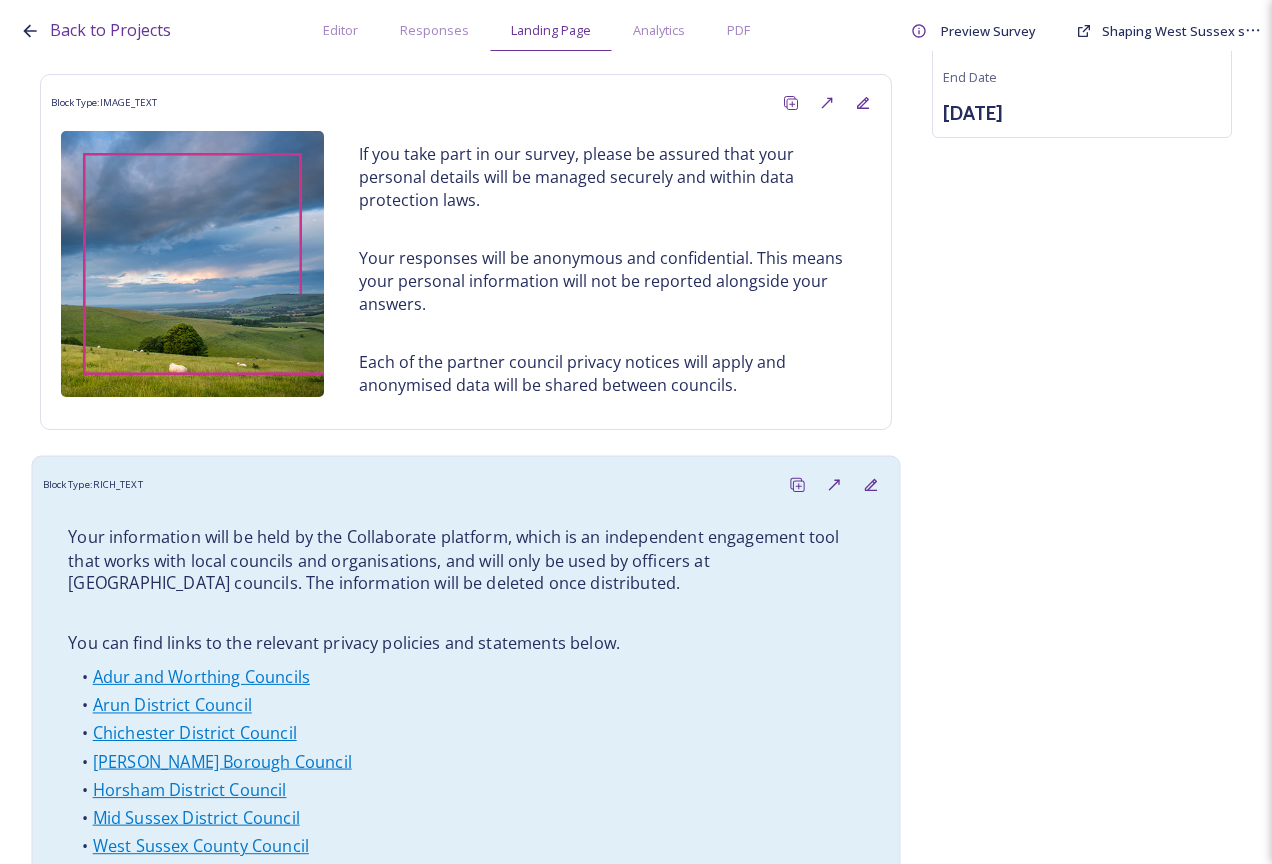 scroll, scrollTop: 599, scrollLeft: 0, axis: vertical 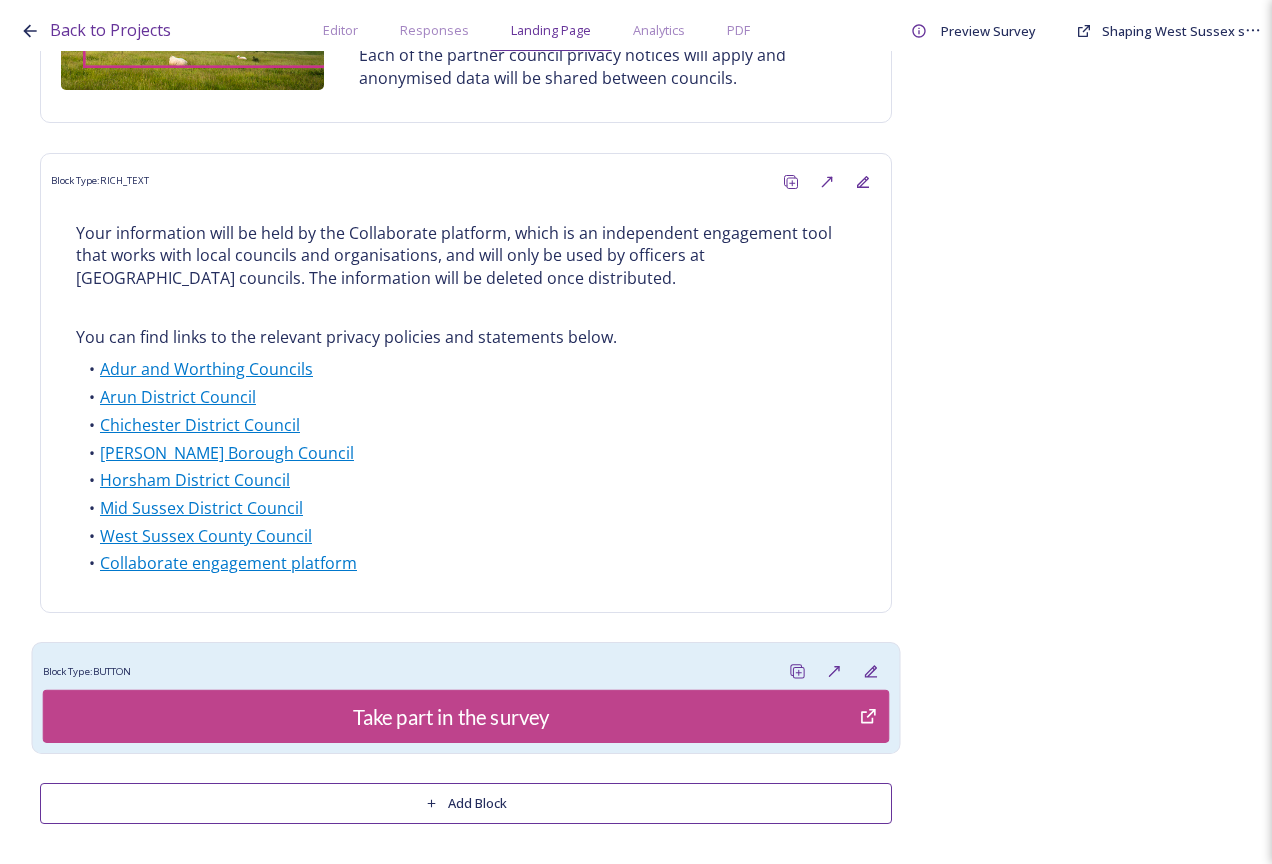 click on "Block Type:  BUTTON" at bounding box center (466, 671) 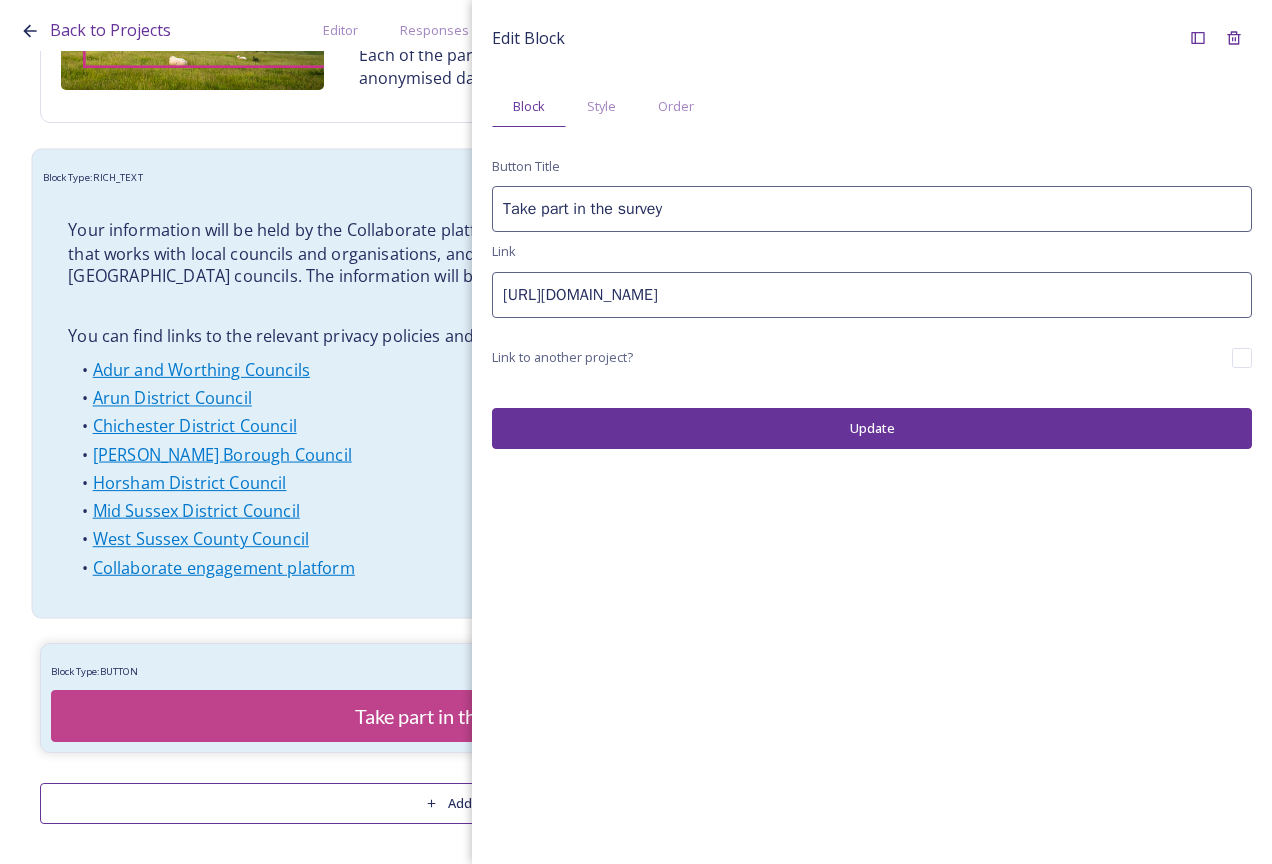 drag, startPoint x: 1116, startPoint y: 299, endPoint x: 222, endPoint y: 249, distance: 895.3971 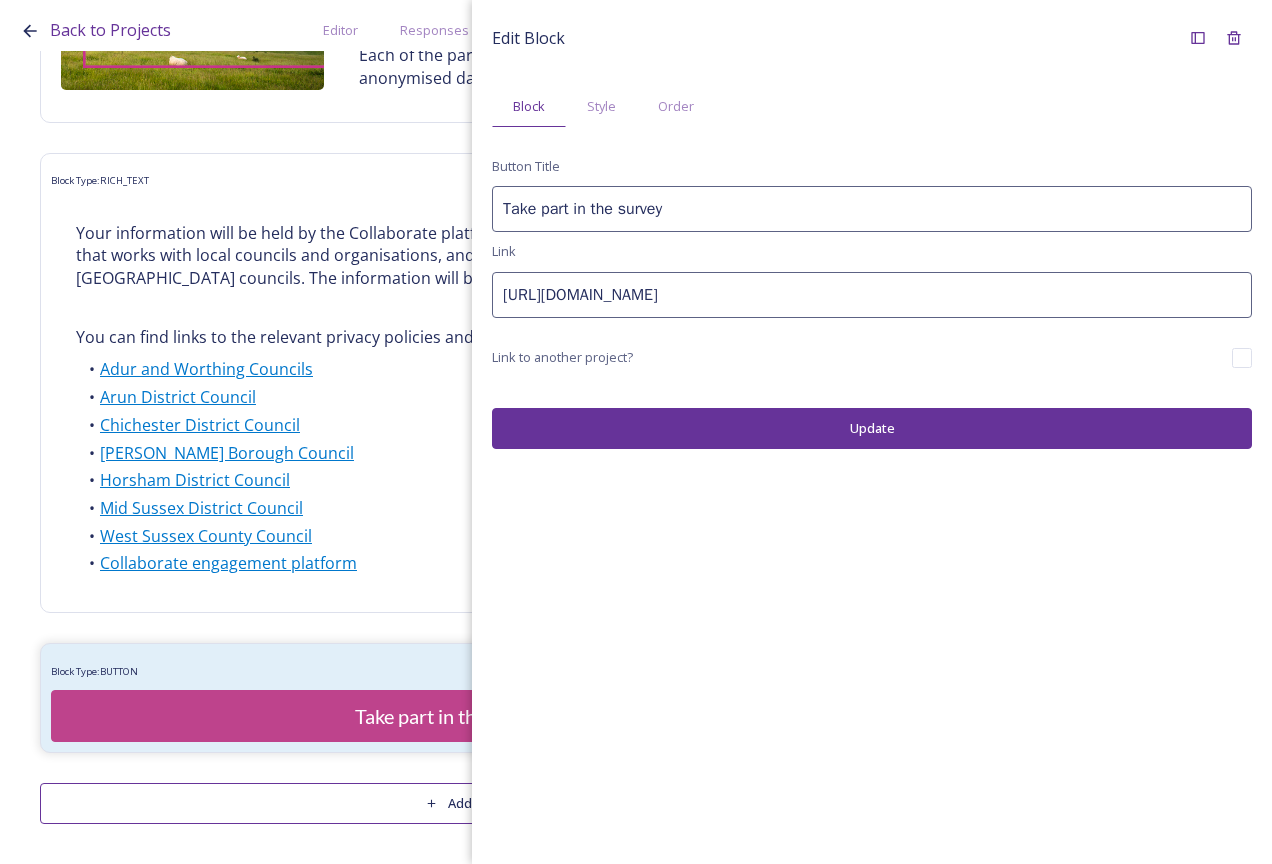 type on "[URL][DOMAIN_NAME]" 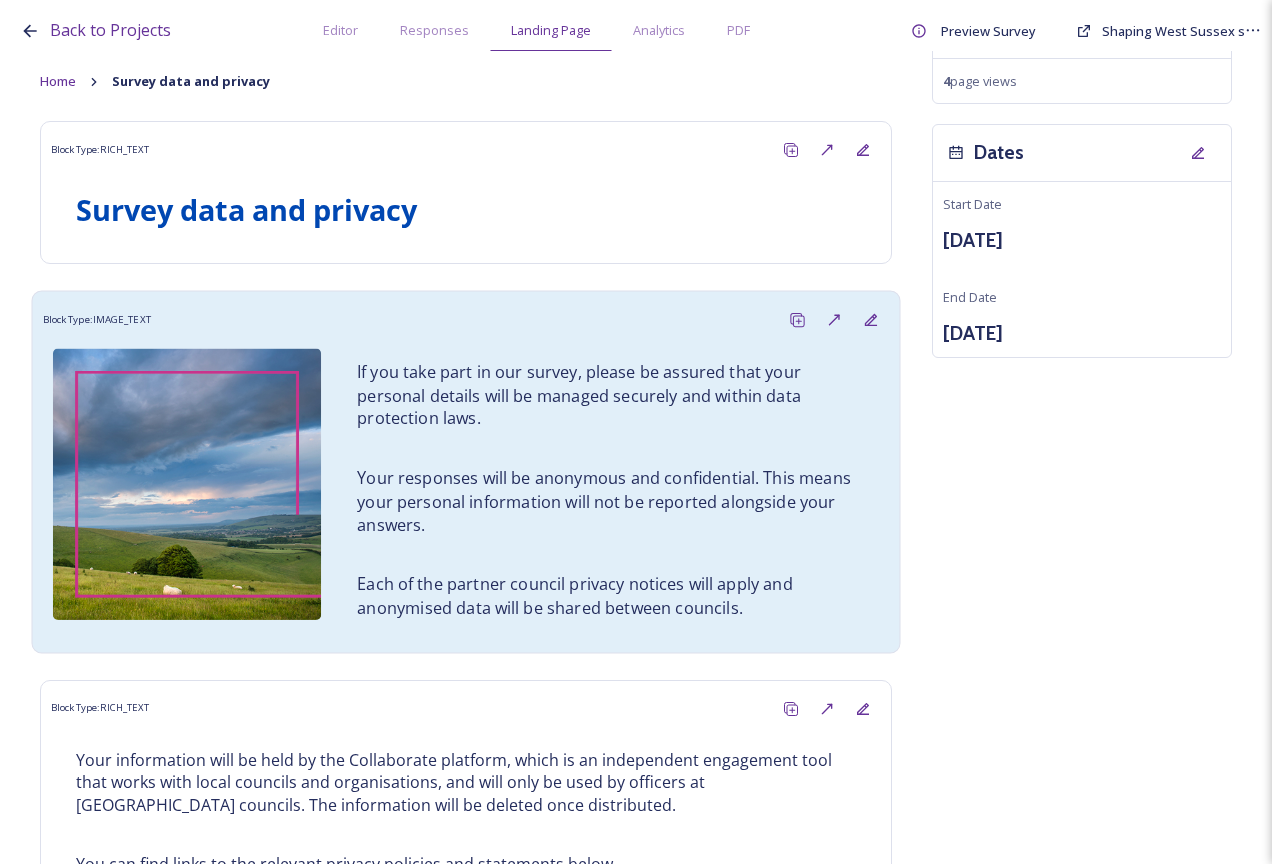 scroll, scrollTop: 0, scrollLeft: 0, axis: both 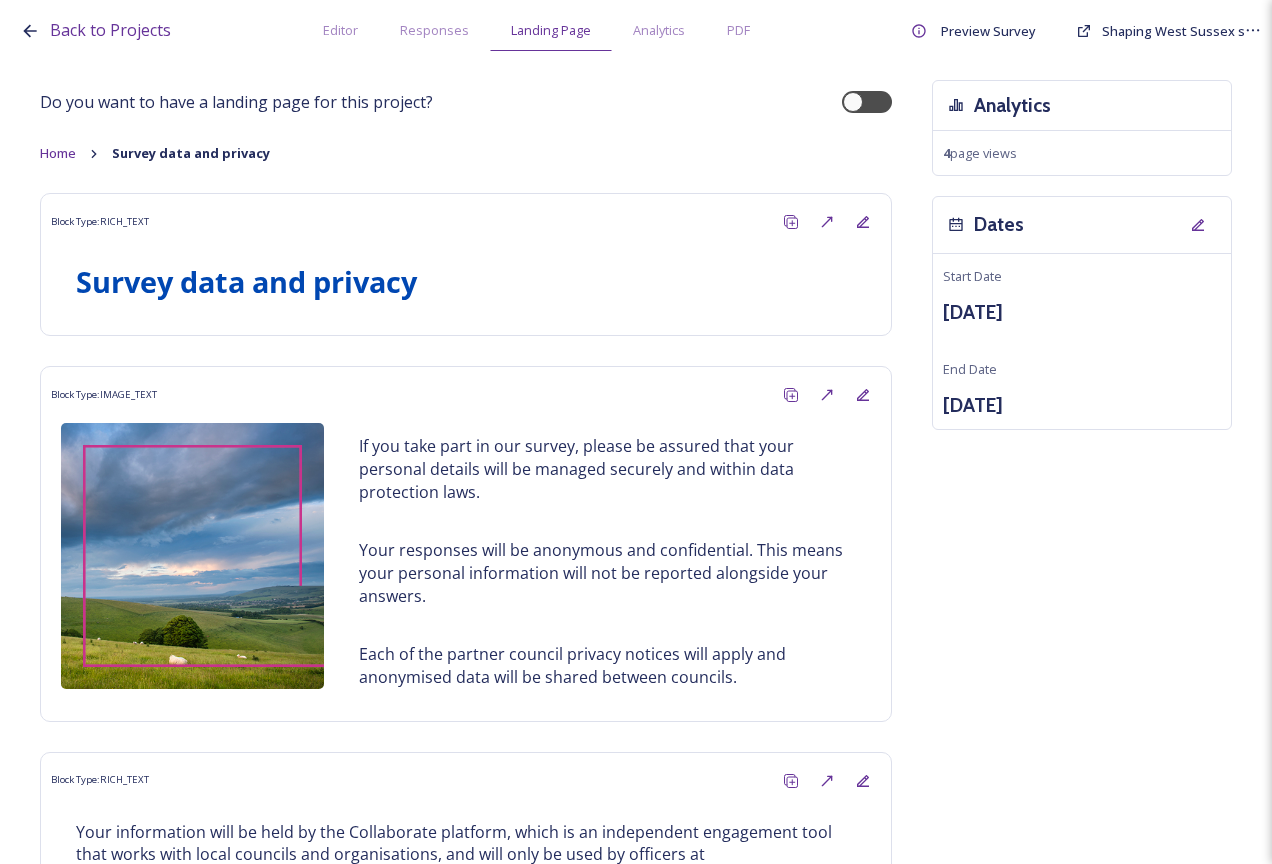 click on "Home" at bounding box center [58, 153] 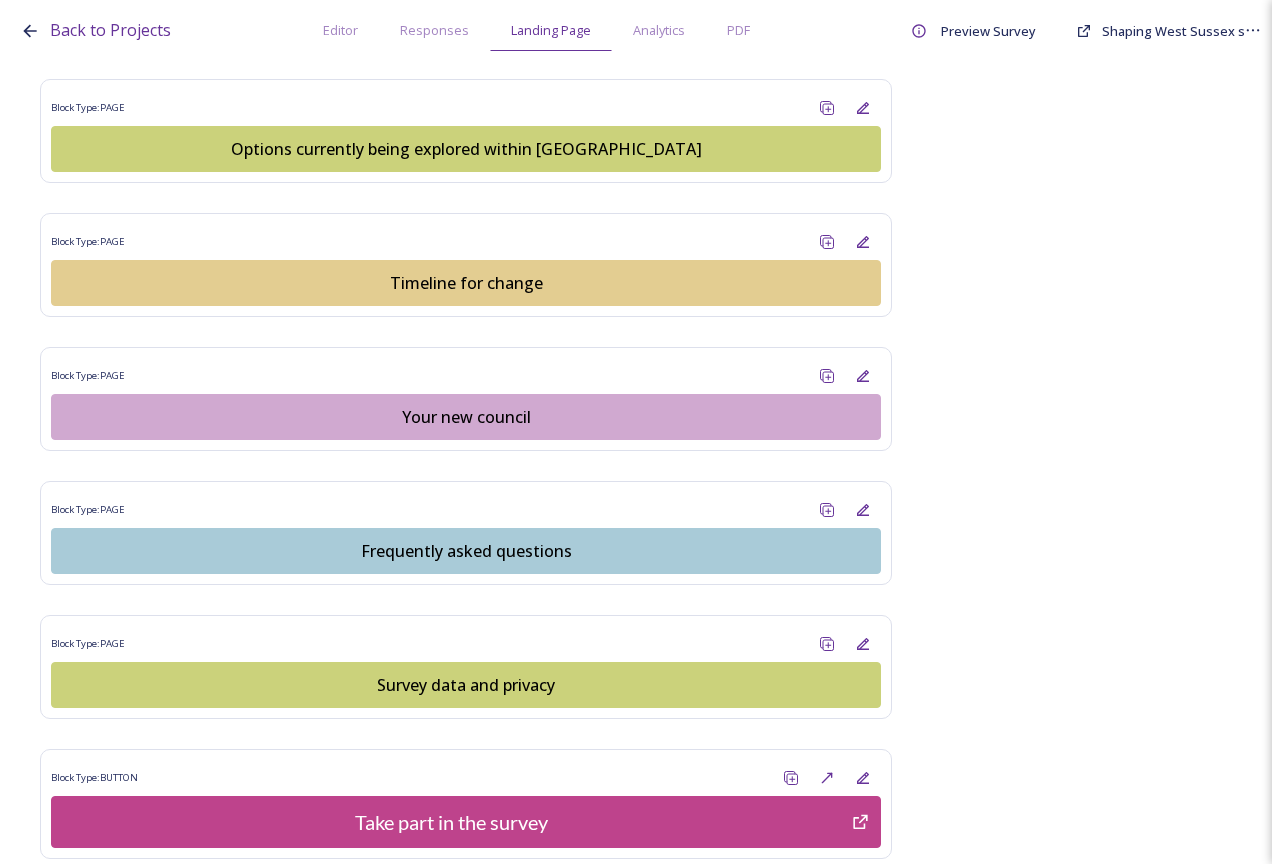 scroll, scrollTop: 1599, scrollLeft: 0, axis: vertical 